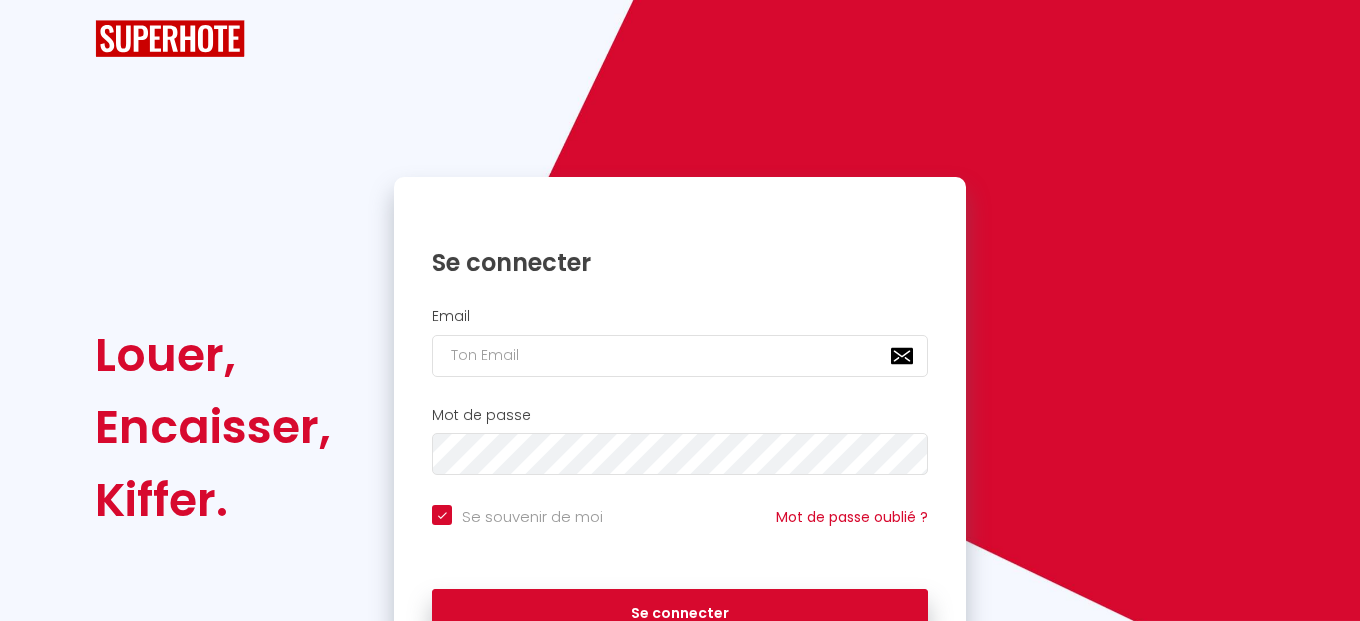 scroll, scrollTop: 0, scrollLeft: 0, axis: both 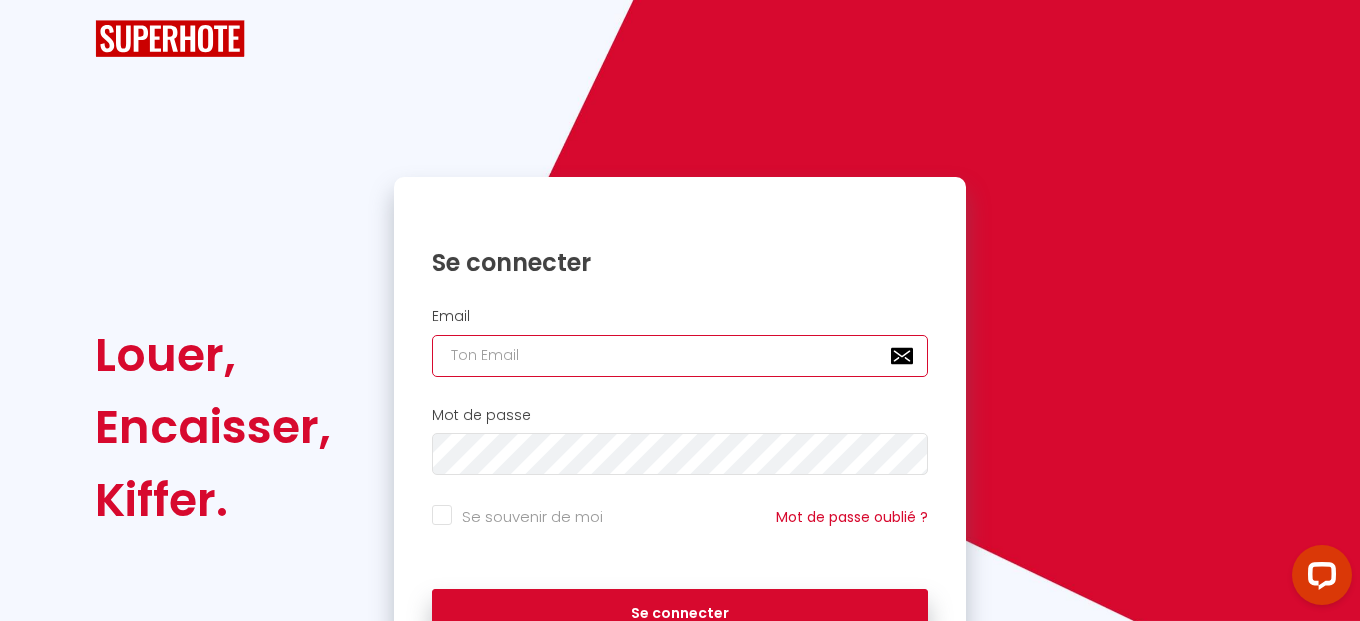 click at bounding box center [680, 356] 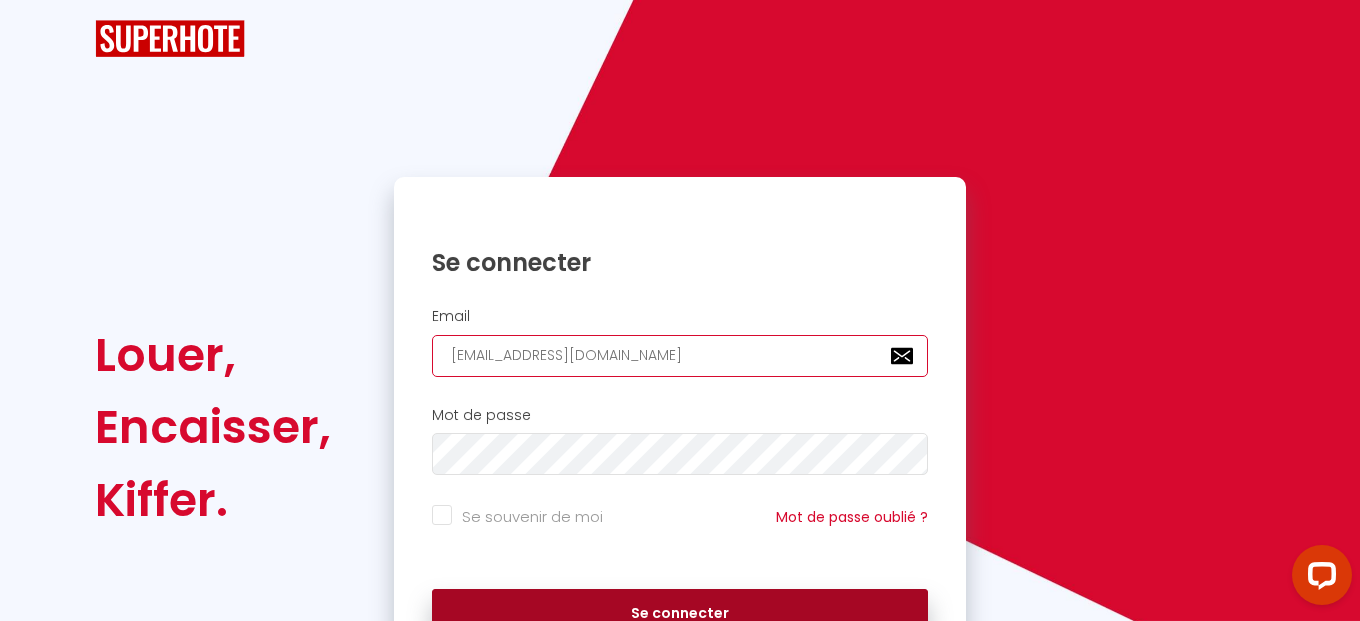 type on "[EMAIL_ADDRESS][DOMAIN_NAME]" 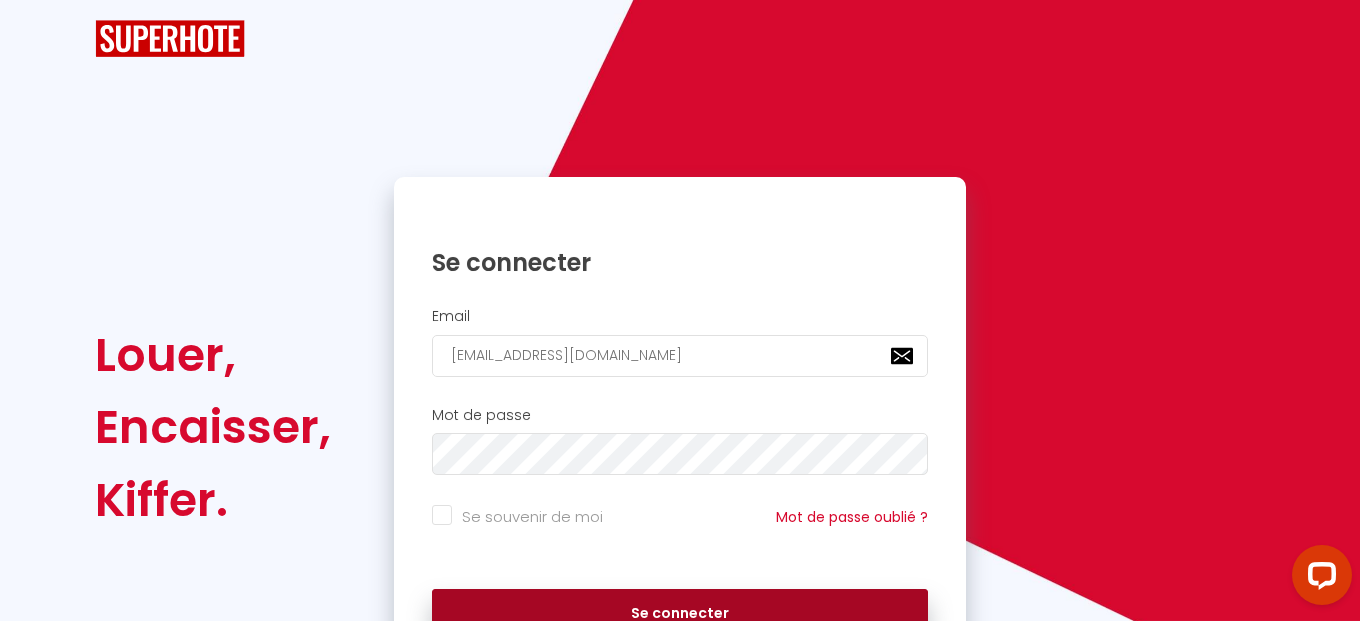 click on "Se connecter" at bounding box center (680, 614) 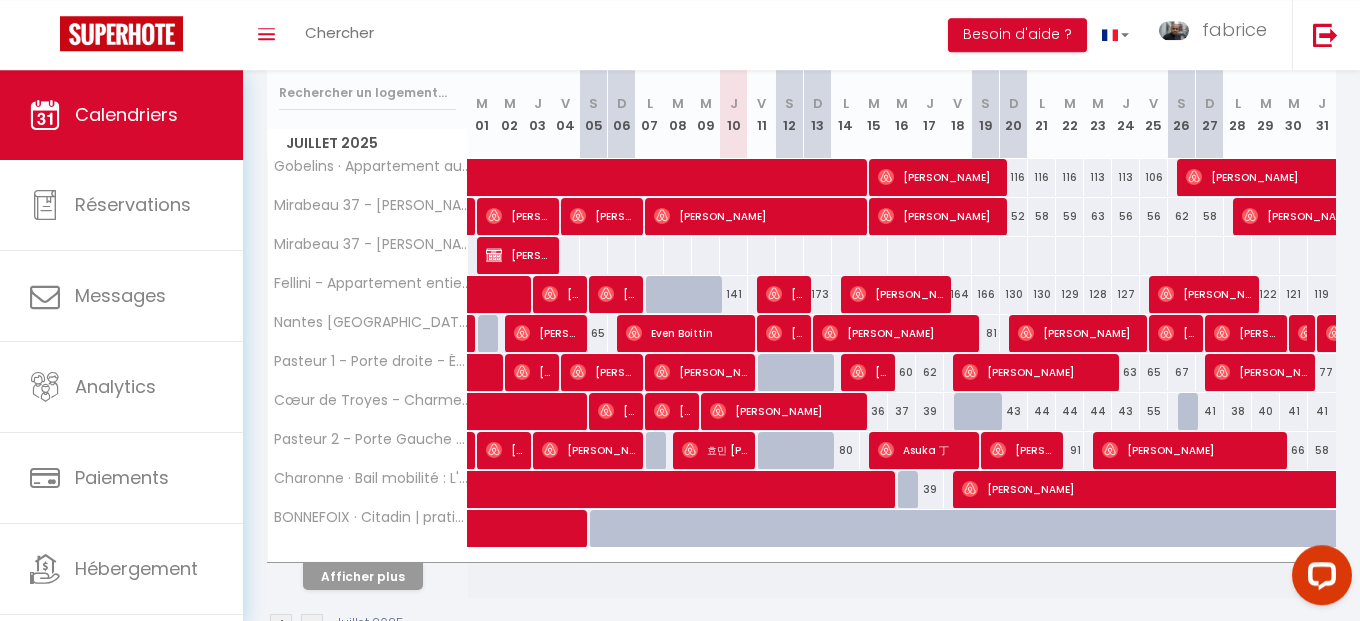 scroll, scrollTop: 317, scrollLeft: 0, axis: vertical 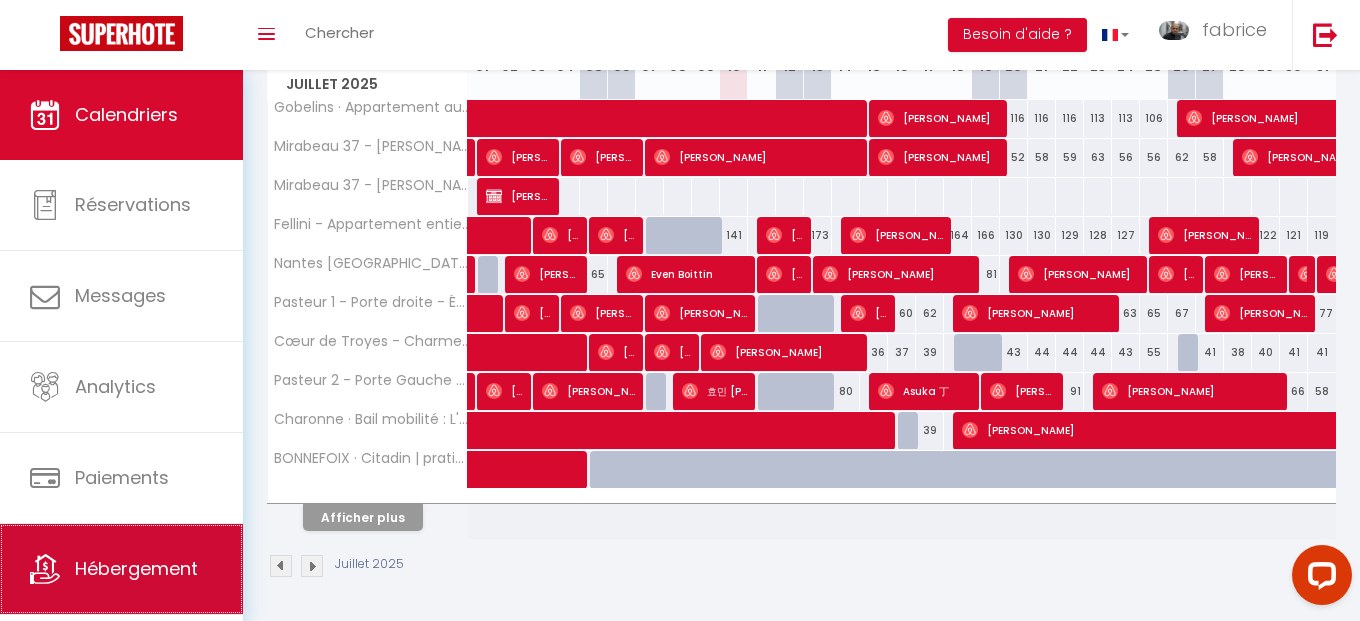 click on "Hébergement" at bounding box center (121, 569) 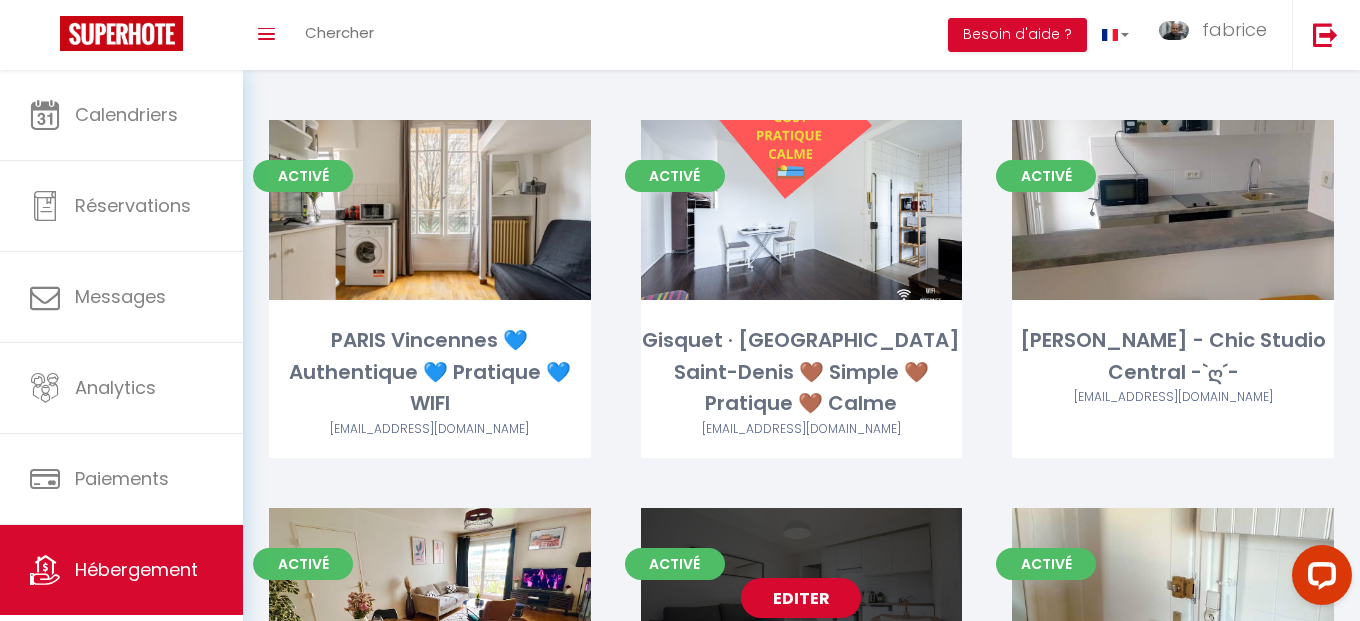 scroll, scrollTop: 0, scrollLeft: 0, axis: both 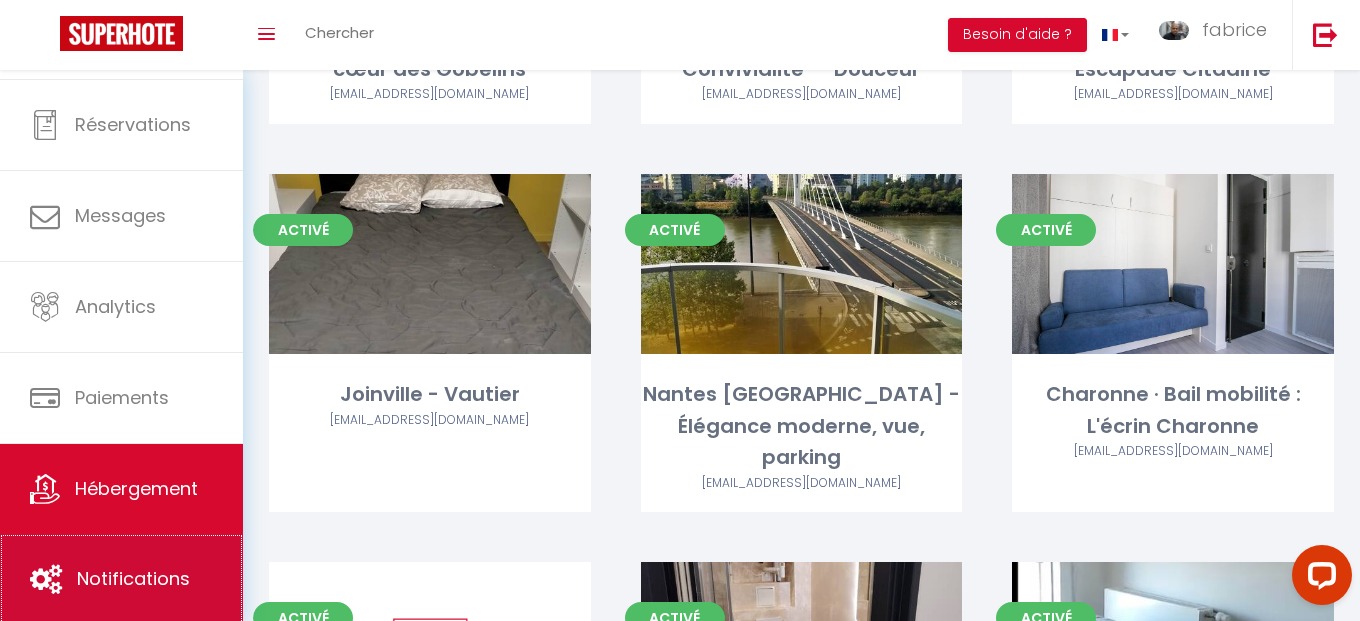 click on "Notifications" at bounding box center [133, 578] 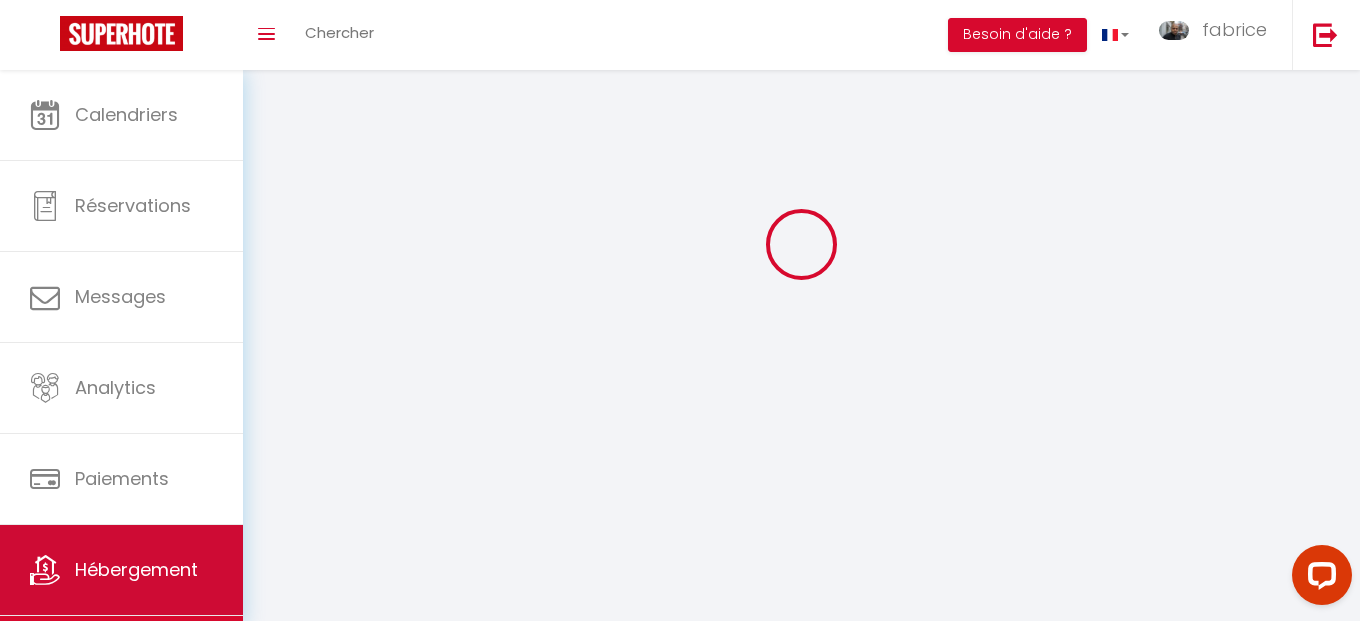 scroll, scrollTop: 0, scrollLeft: 0, axis: both 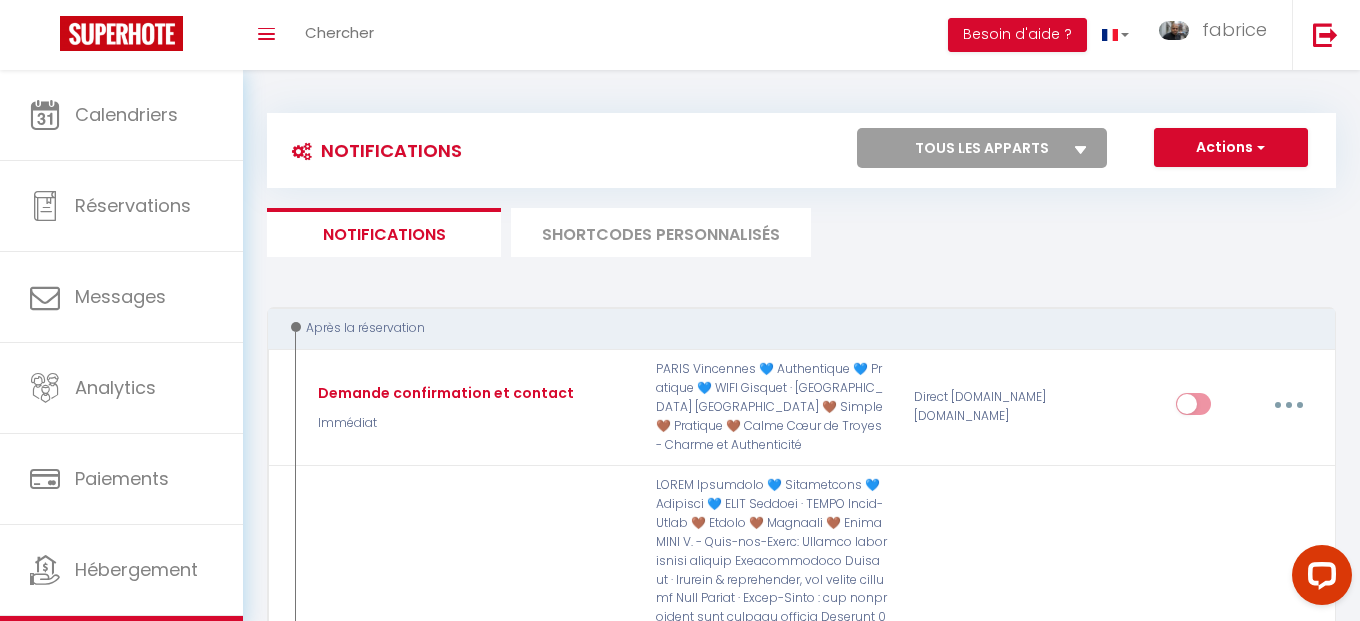 click on "Tous les apparts    Aubervilliers Florent · Moderne & fonctionnel, une escale feutrée IVRY D. - [GEOGRAPHIC_DATA]: Superbe appartement moderne [PERSON_NAME] · [GEOGRAPHIC_DATA] : bel appartement avec parking gratuit [GEOGRAPHIC_DATA] Vincennes 💙 Authentique 💙 Pratique 💙 WIFI Gisquet · [GEOGRAPHIC_DATA] [GEOGRAPHIC_DATA] 🤎 Simple 🤎 Pratique 🤎 Calme [PERSON_NAME] - Chic  Studio  Central  -`ღ´- Fellini - Appartement entier [GEOGRAPHIC_DATA] Saint Denis Le combo Pasteur · Double Espace – 2 Appartements Rien Que Pour Vous [PERSON_NAME] - Simplicité perchée, esprit libre Gobelins · Appartement au cœur des Gobelins Bagneux · Charme ー Convivialité ー Douceur Pasteur 2 - Porte Gauche - Escapade Citadine Joinville - Vautier [GEOGRAPHIC_DATA] [GEOGRAPHIC_DATA] - Élégance moderne, vue, parking Charonne · Bail mobilité : L'écrin [PERSON_NAME] 5 - Élégant et pratique : votre séjour parfait 130 Casanova · Une bulle paisible aux portes de la capitale [GEOGRAPHIC_DATA] · Reflet avec Vue Panoramique Mirabeau 37 - [PERSON_NAME] et Fonctionnel" at bounding box center (982, 148) 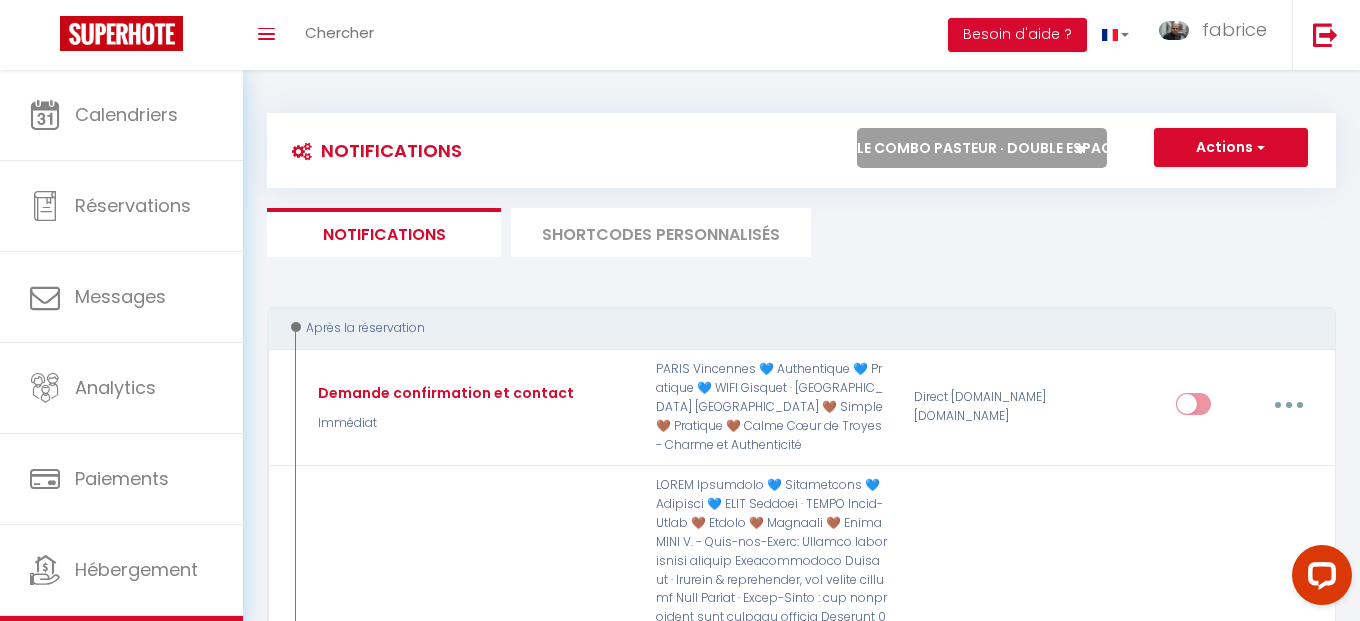 click on "Le combo Pasteur · Double Espace – 2 Appartements Rien Que Pour Vous" at bounding box center (0, 0) 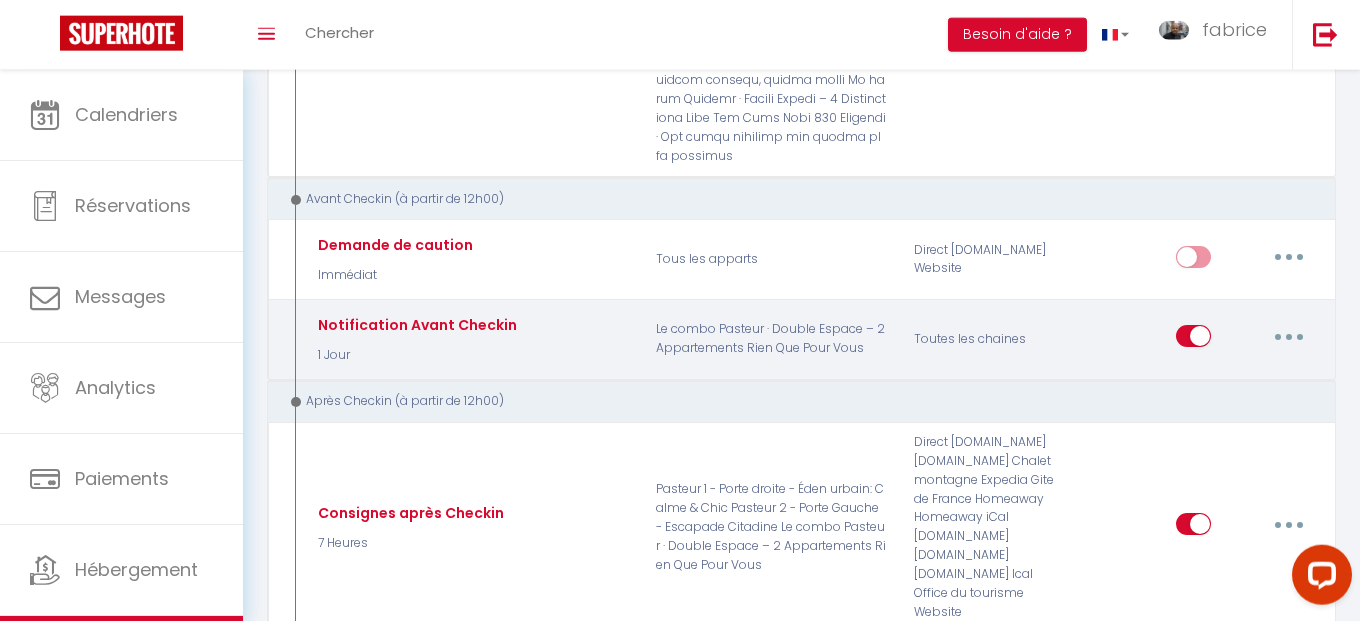 scroll, scrollTop: 798, scrollLeft: 0, axis: vertical 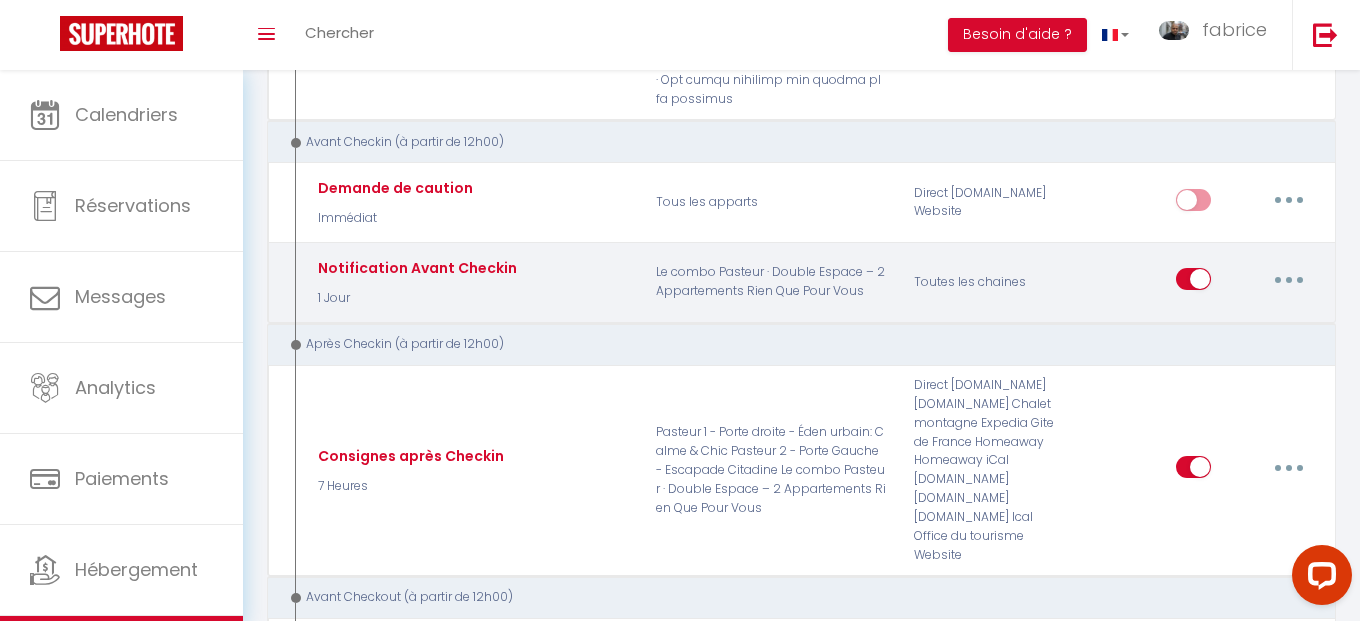 click at bounding box center [1289, 280] 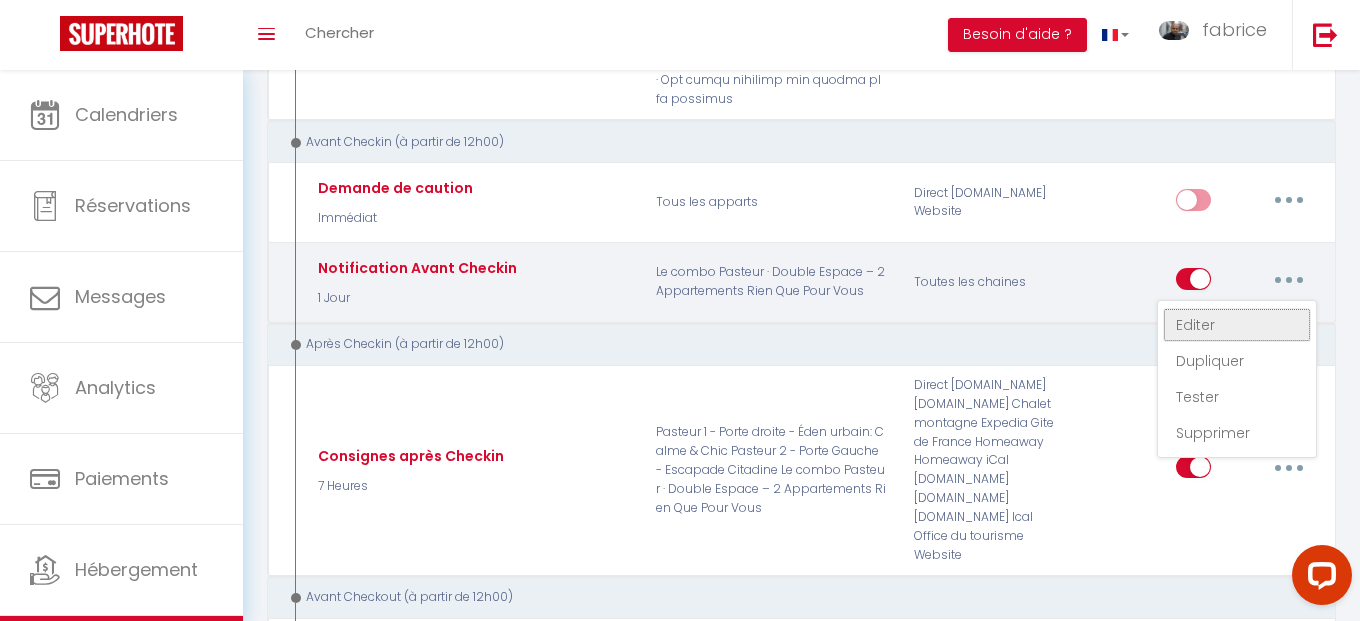 click on "Editer" at bounding box center [1237, 325] 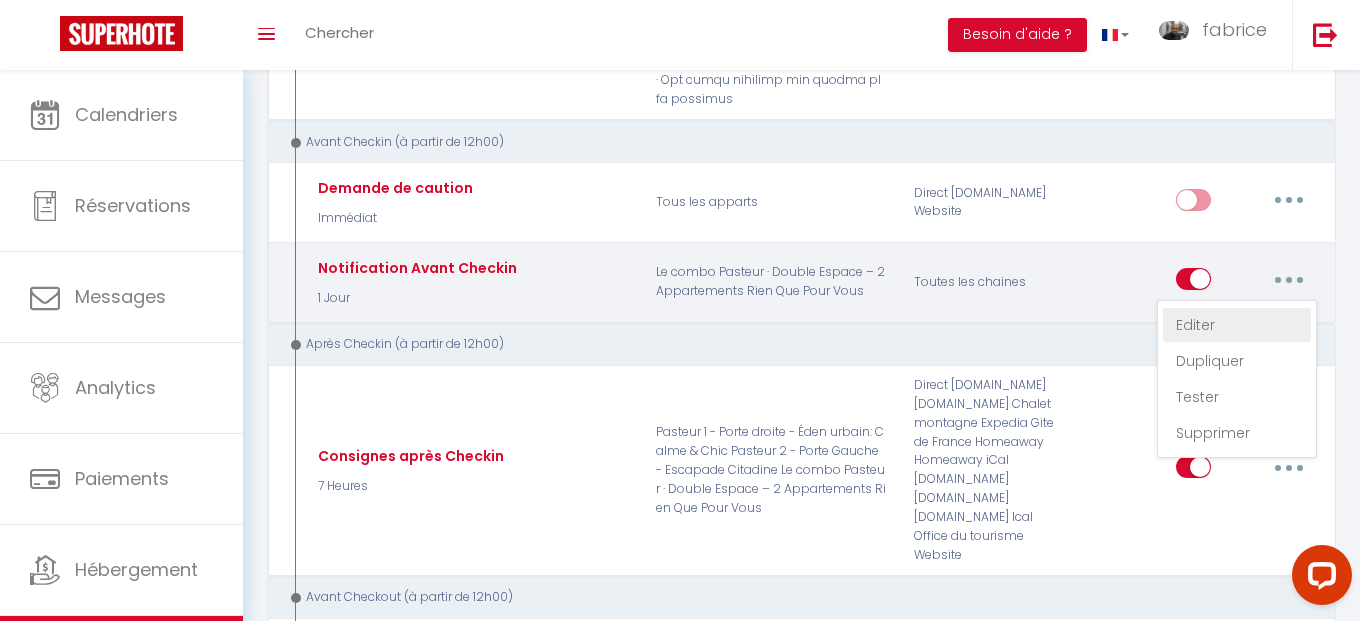type on "Notification Avant Checkin" 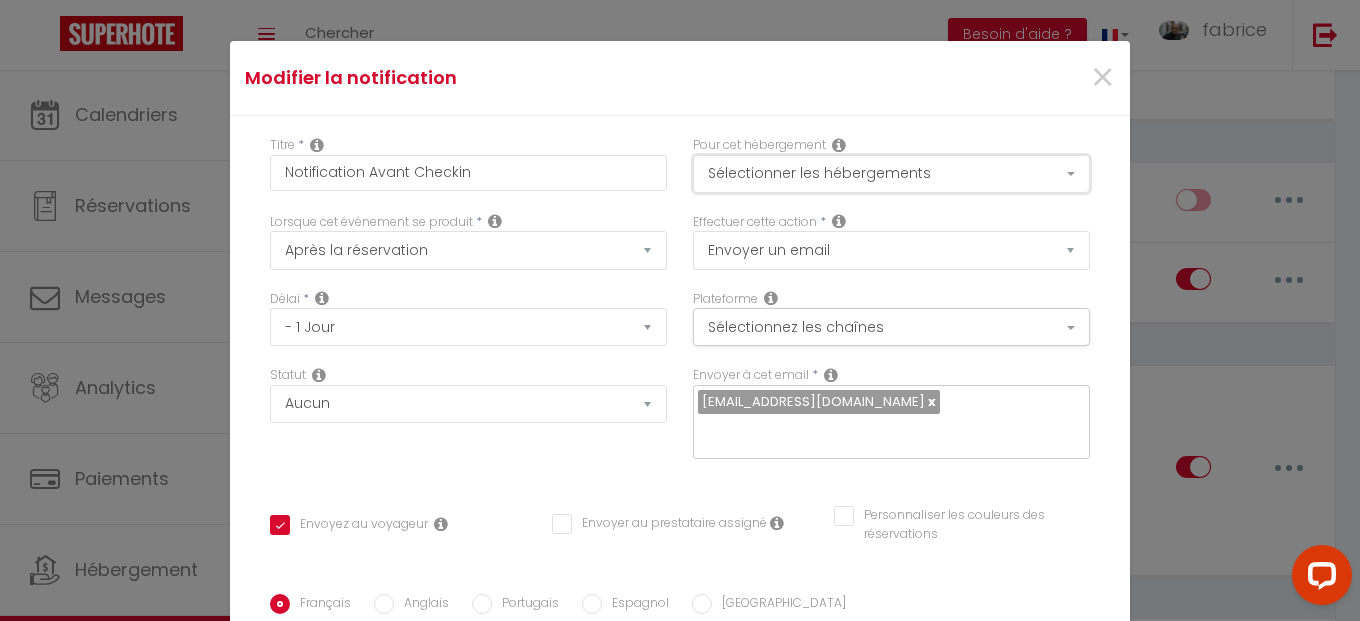 click on "Sélectionner les hébergements" at bounding box center (891, 174) 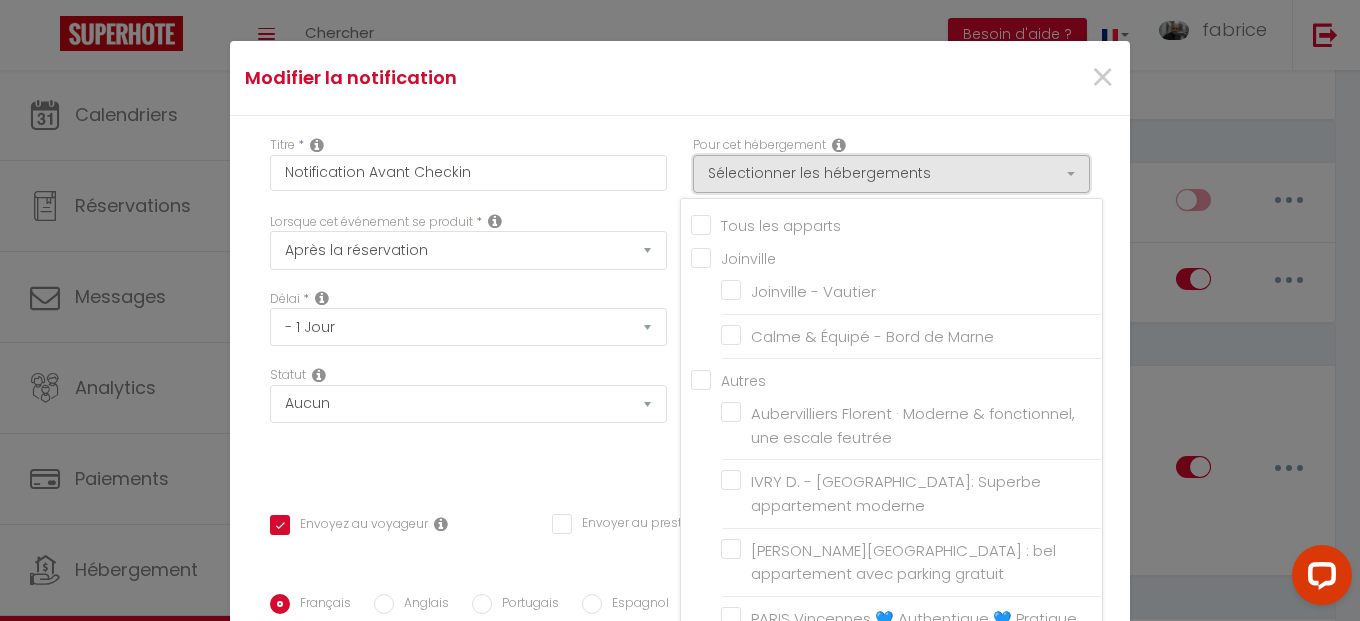 scroll, scrollTop: 600, scrollLeft: 0, axis: vertical 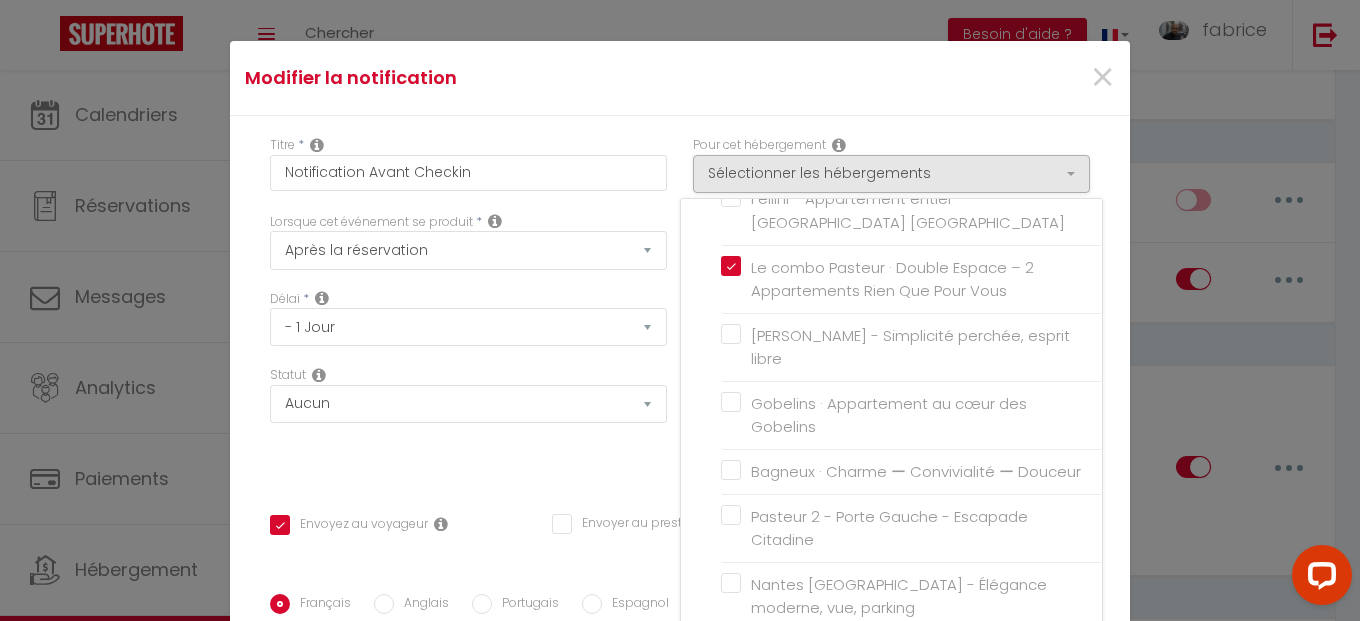 click on "Statut     Aucun   Si la réservation est payée   Si réservation non payée   Si la caution a été prise   Si caution non payée" at bounding box center (468, 422) 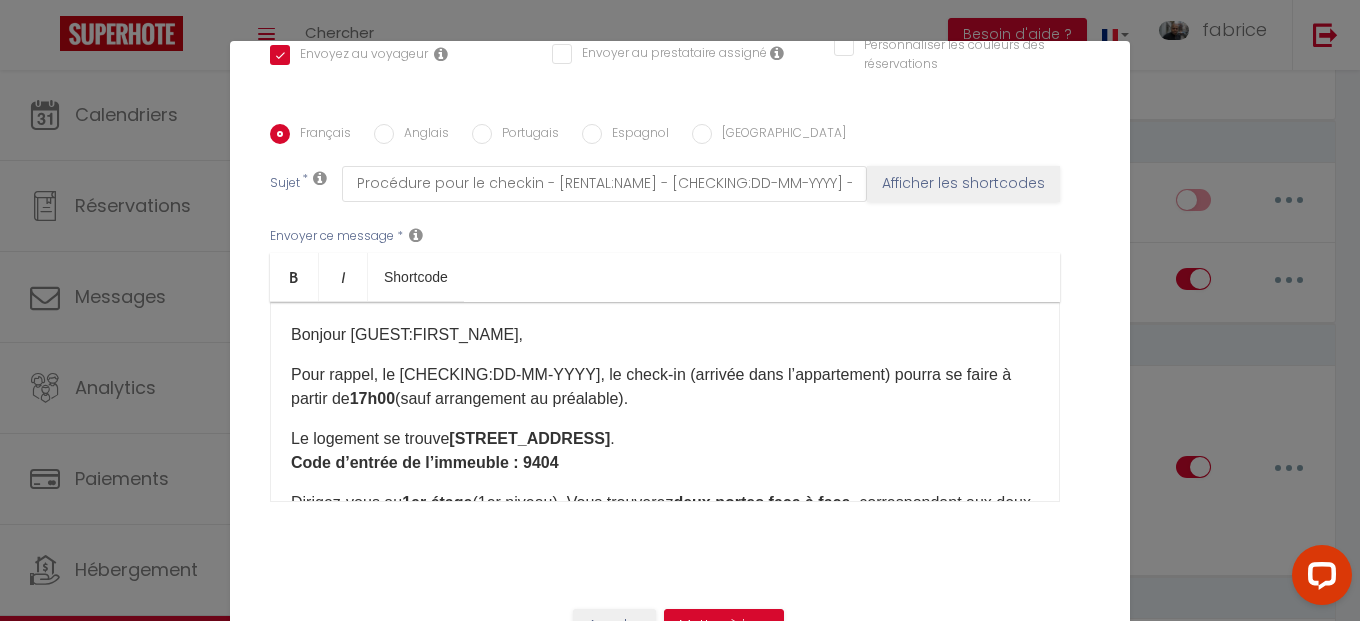 scroll, scrollTop: 477, scrollLeft: 0, axis: vertical 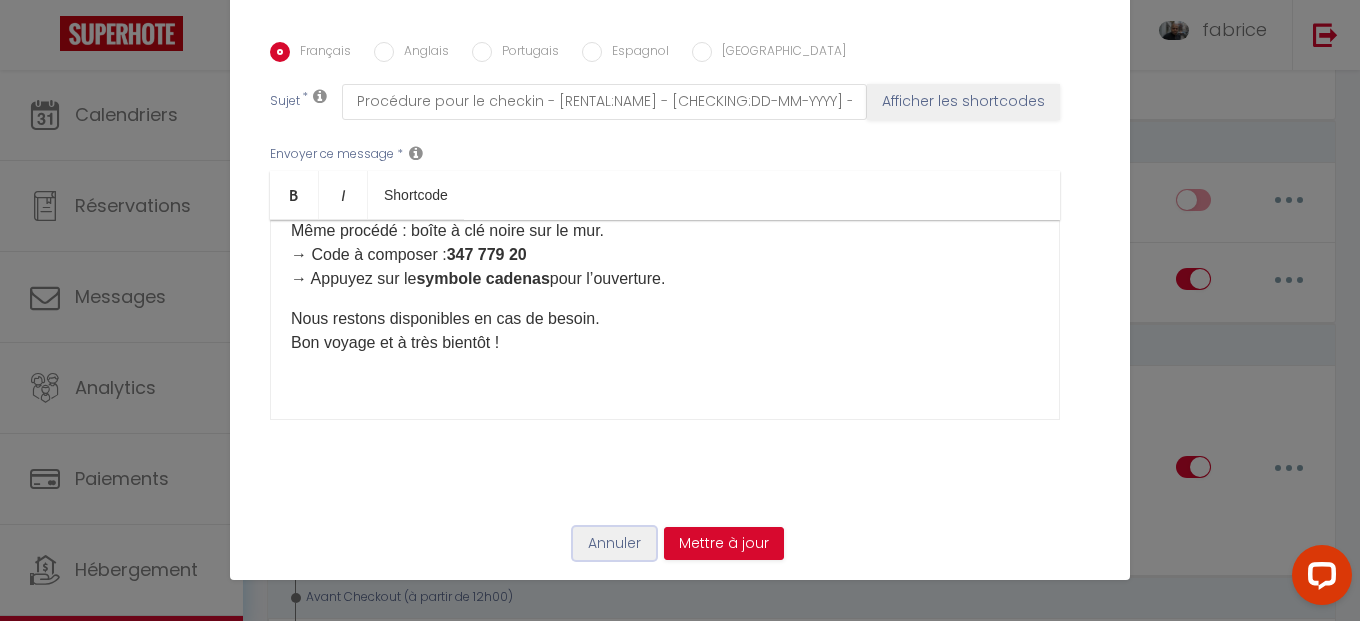 click on "Annuler" at bounding box center [614, 544] 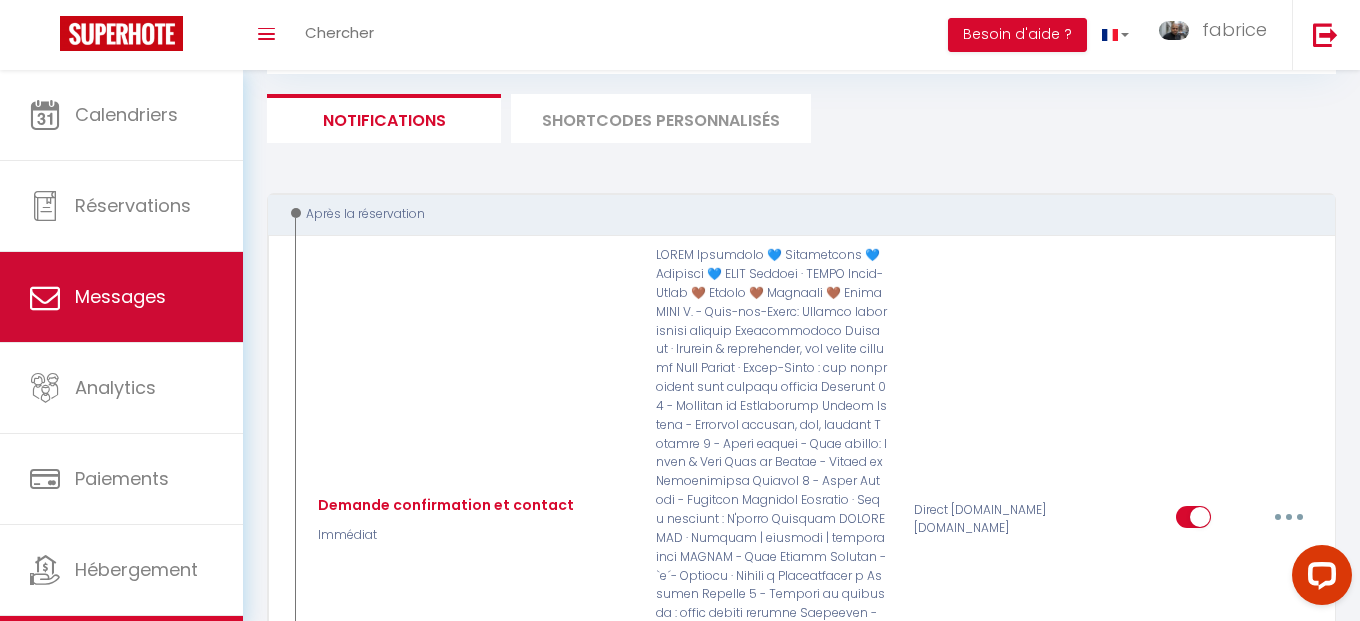 scroll, scrollTop: 0, scrollLeft: 0, axis: both 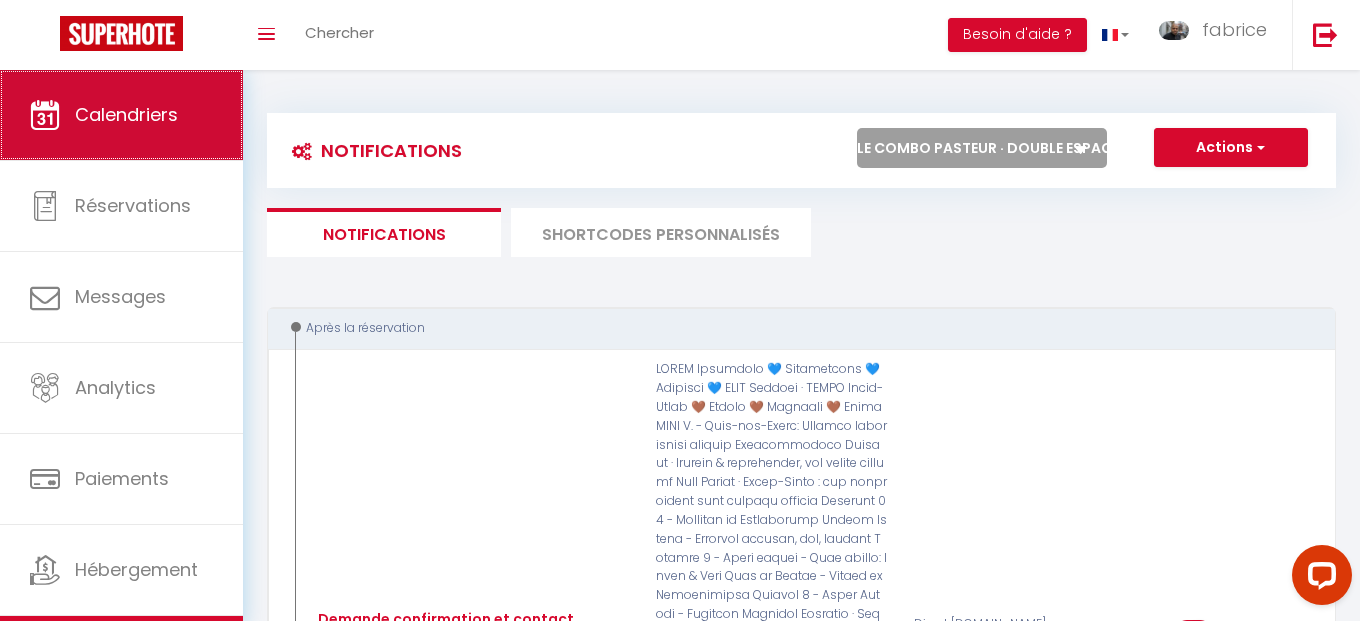 click on "Calendriers" at bounding box center [126, 114] 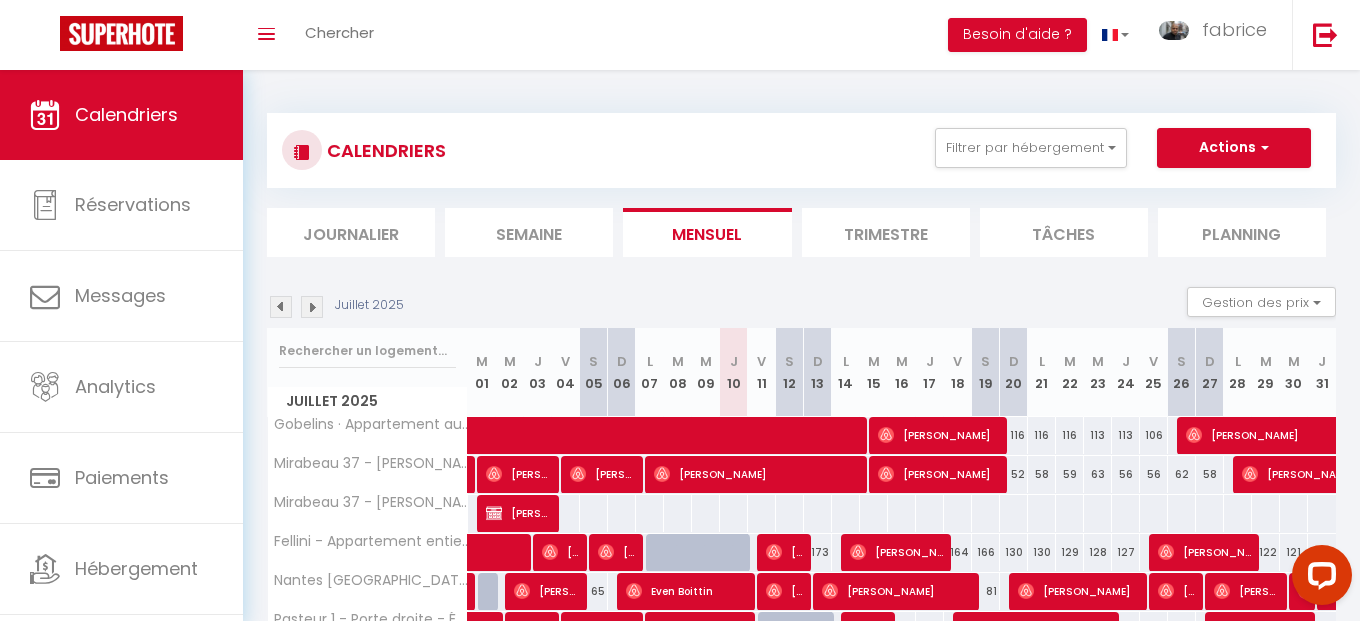 click on "Planning" at bounding box center (1242, 232) 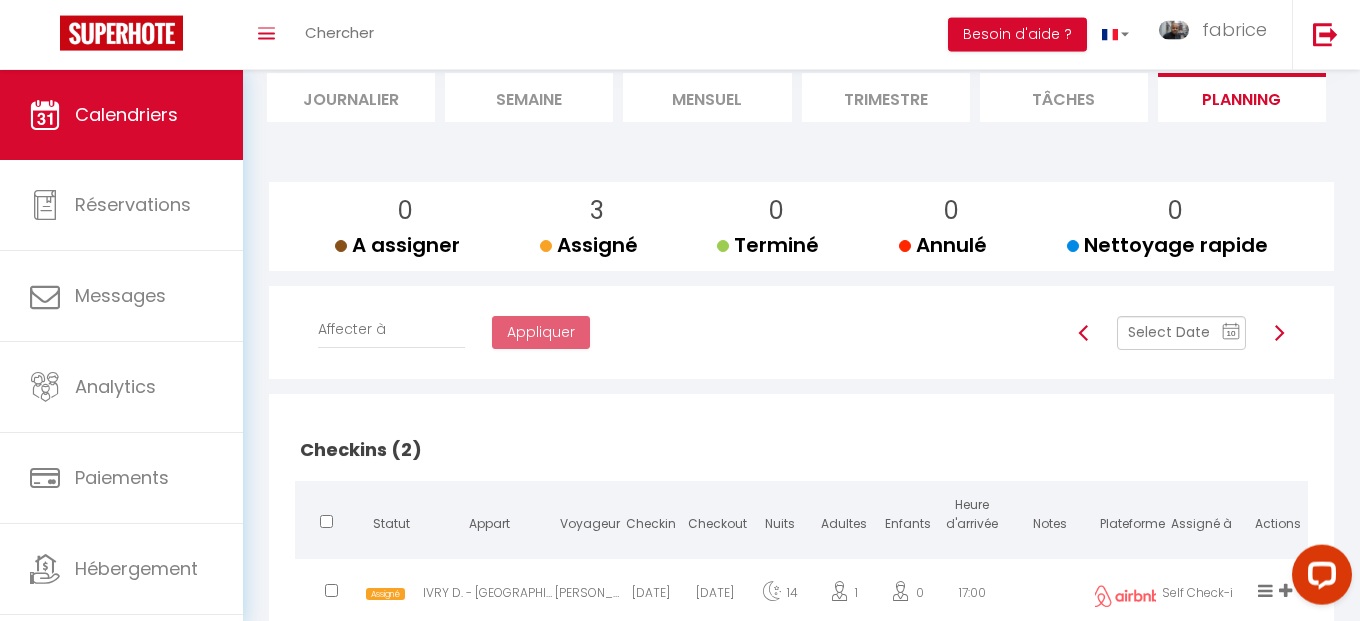 scroll, scrollTop: 0, scrollLeft: 0, axis: both 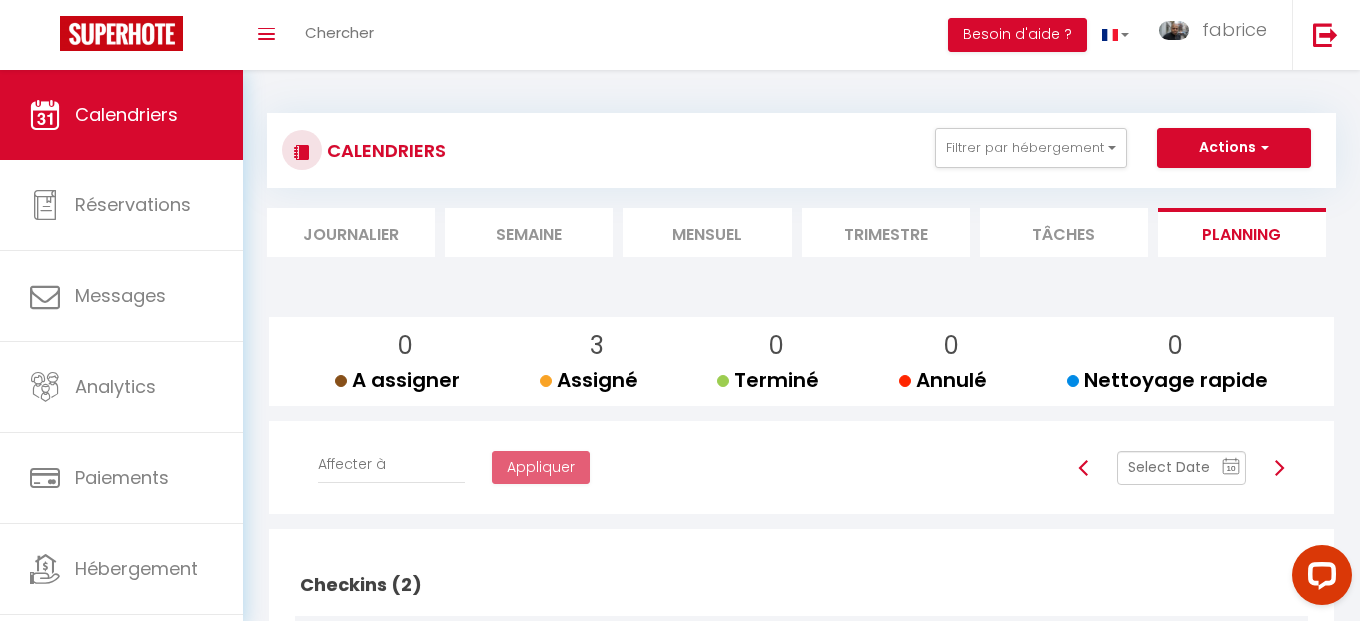 click at bounding box center [1279, 468] 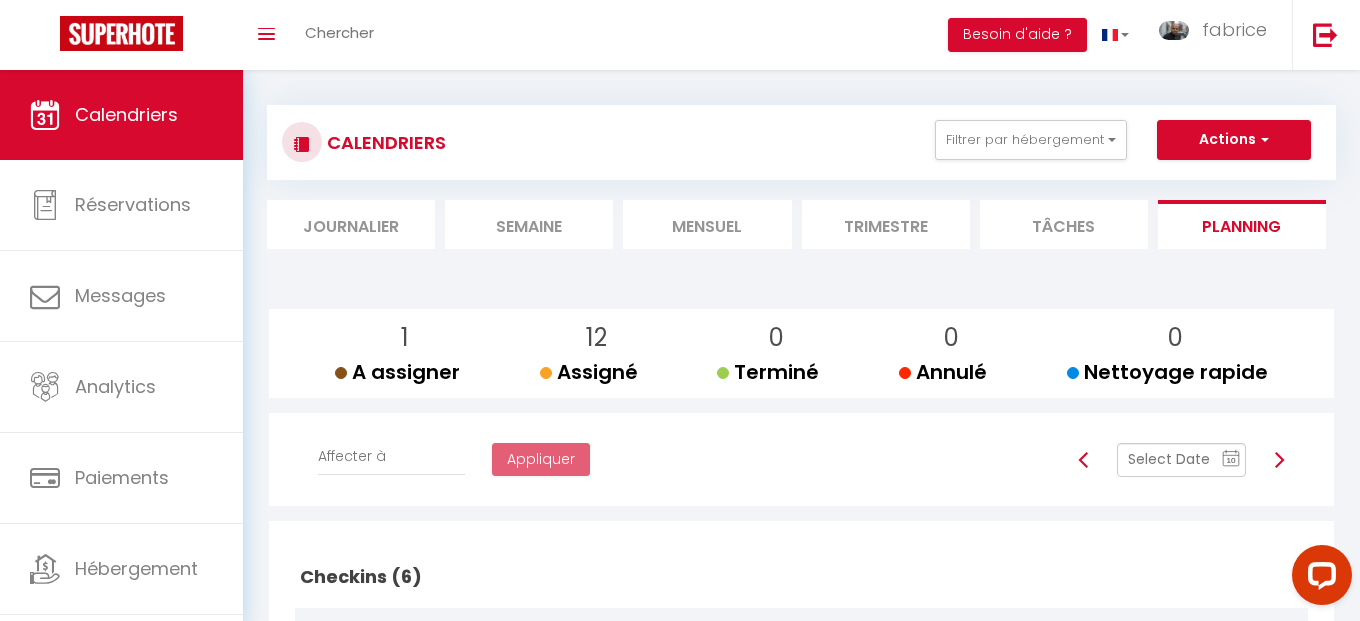 scroll, scrollTop: 0, scrollLeft: 0, axis: both 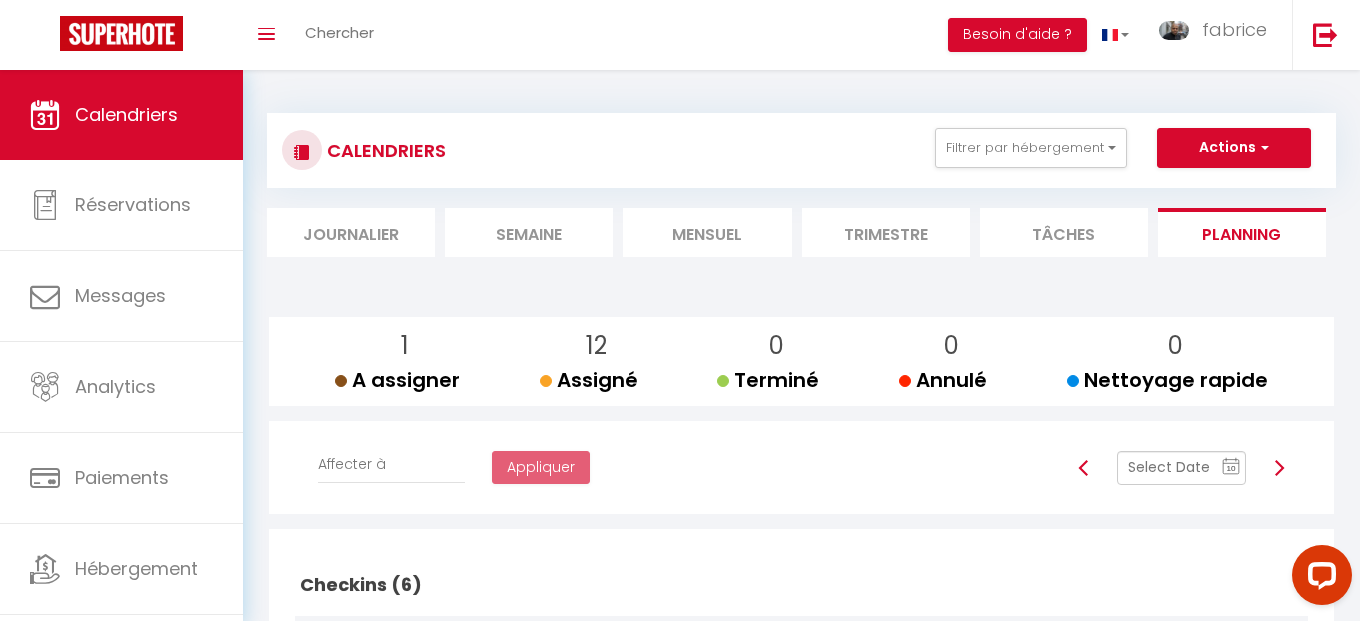 click on "Mensuel" at bounding box center (707, 232) 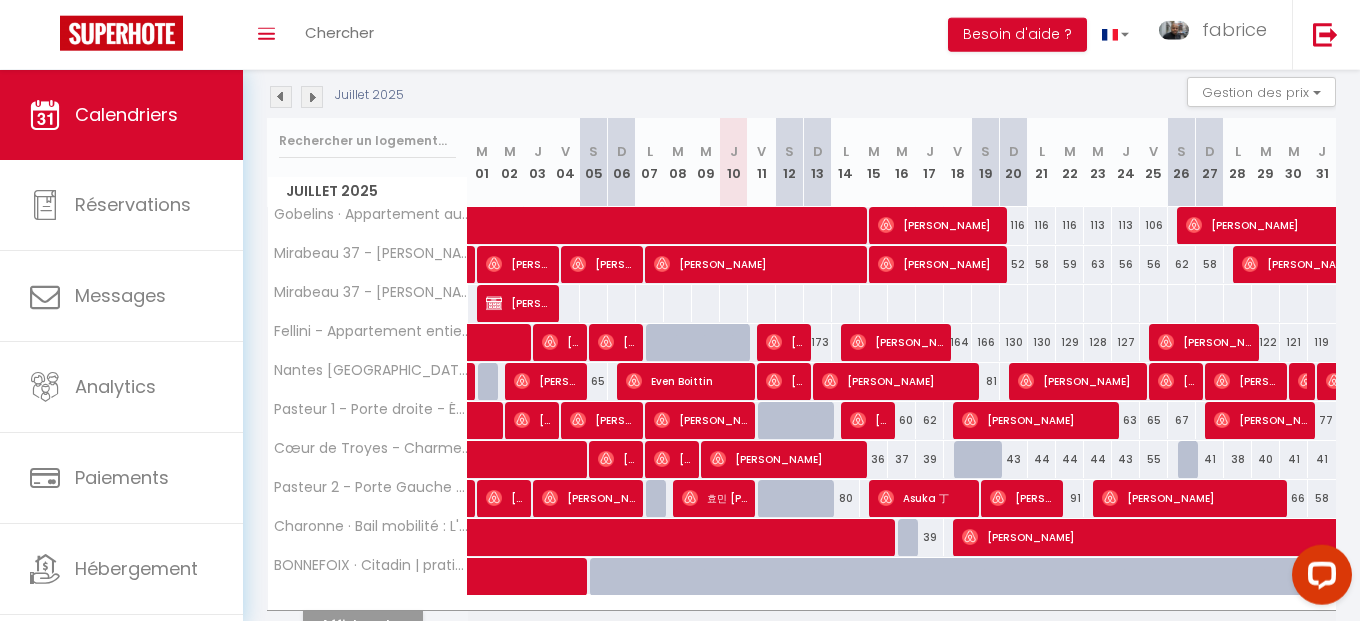 scroll, scrollTop: 228, scrollLeft: 0, axis: vertical 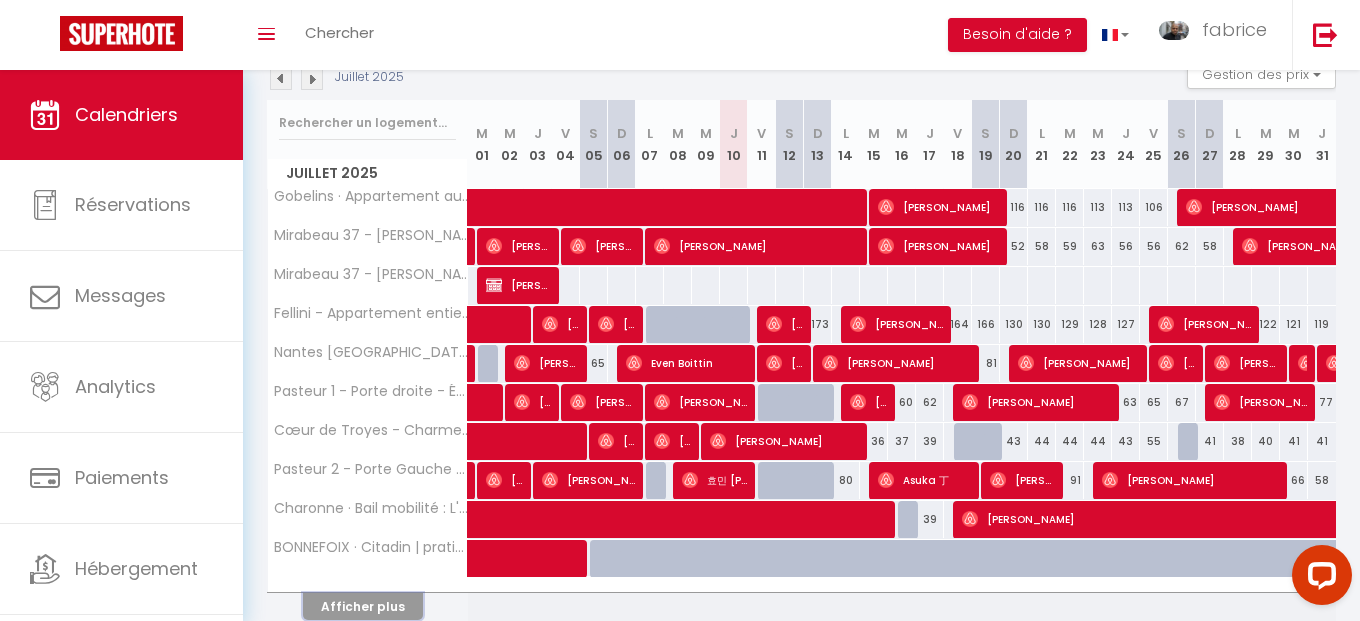 click on "Afficher plus" at bounding box center [363, 606] 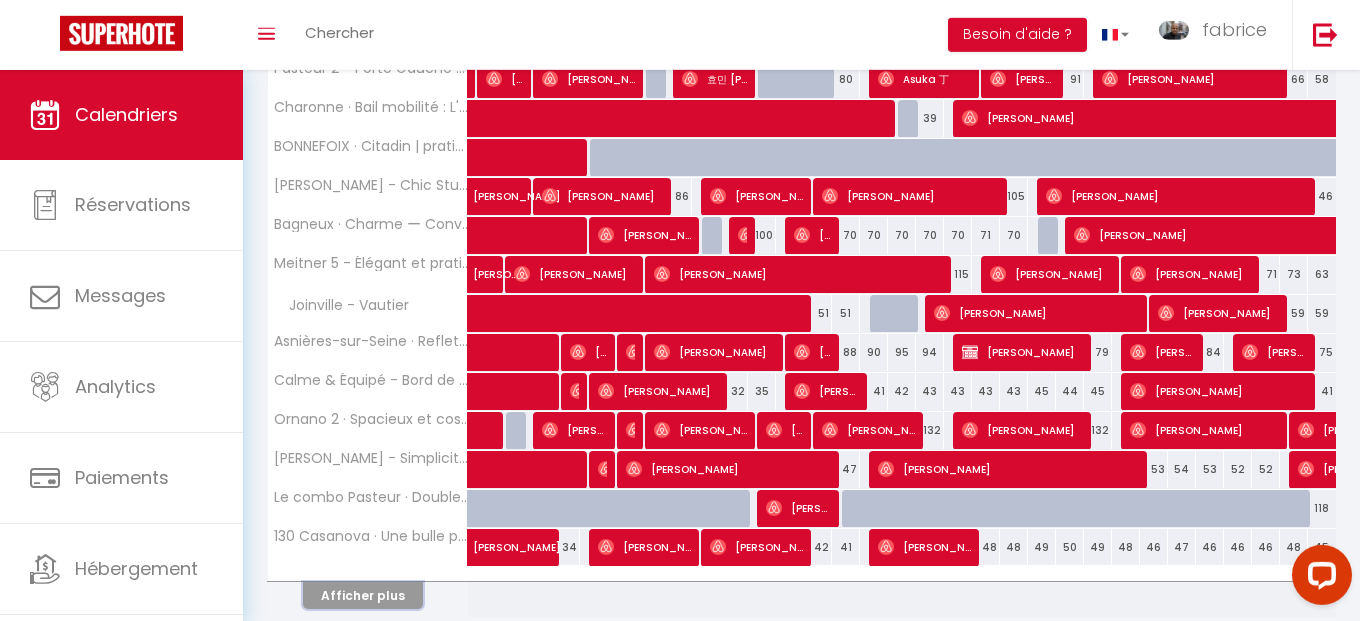 scroll, scrollTop: 684, scrollLeft: 0, axis: vertical 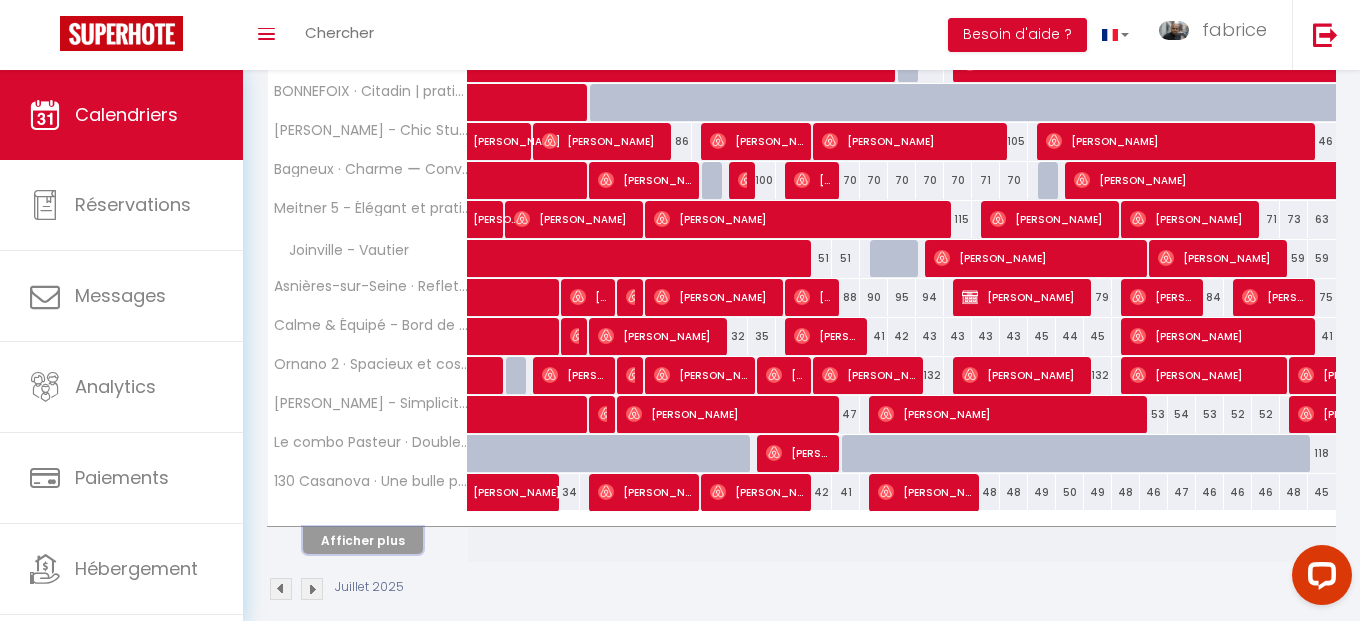 click on "Afficher plus" at bounding box center [363, 540] 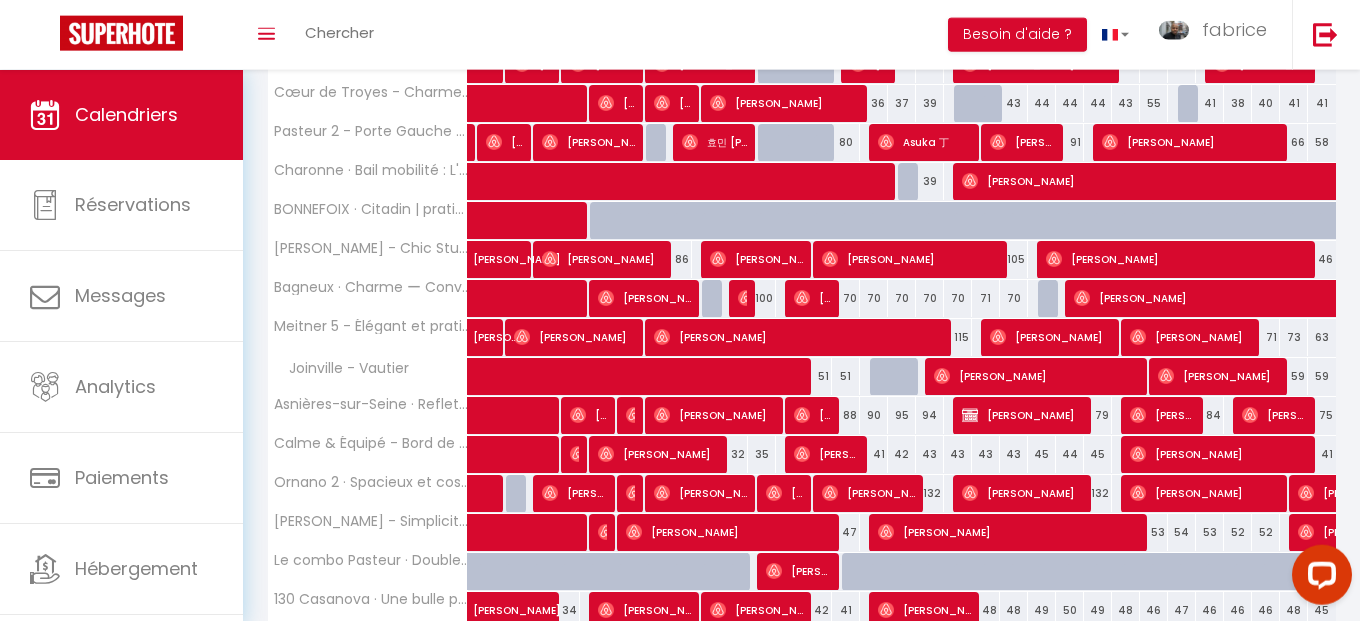 scroll, scrollTop: 853, scrollLeft: 0, axis: vertical 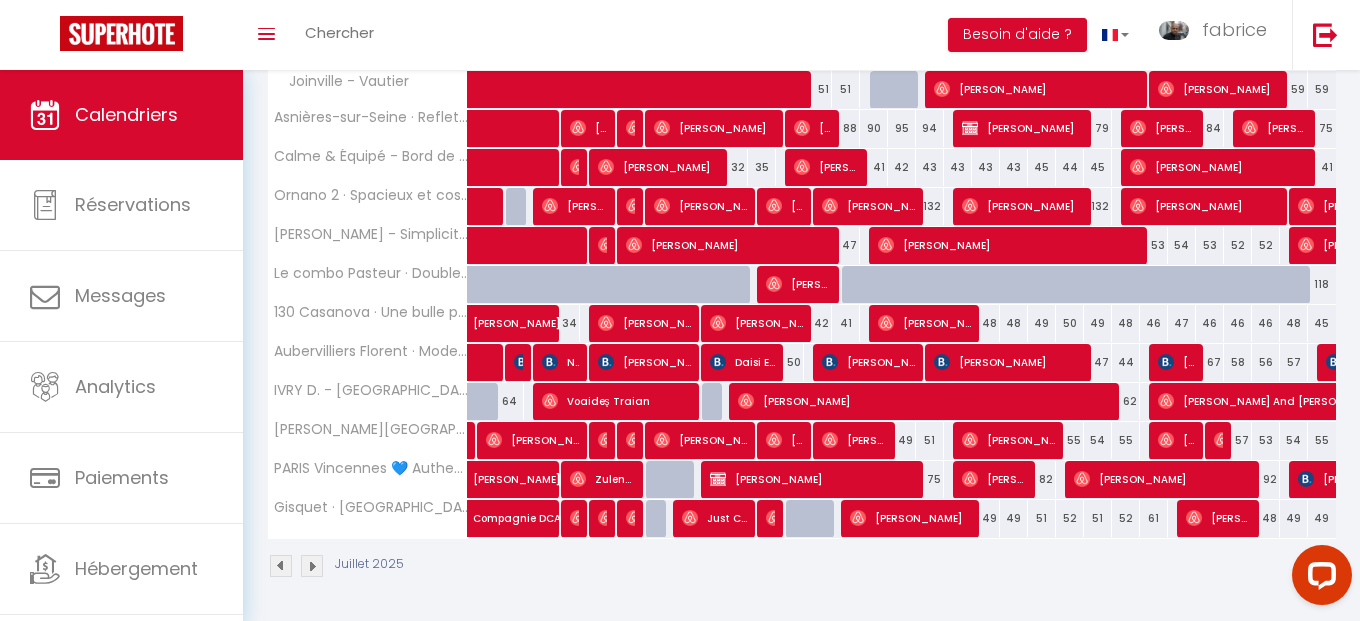 click at bounding box center (800, 519) 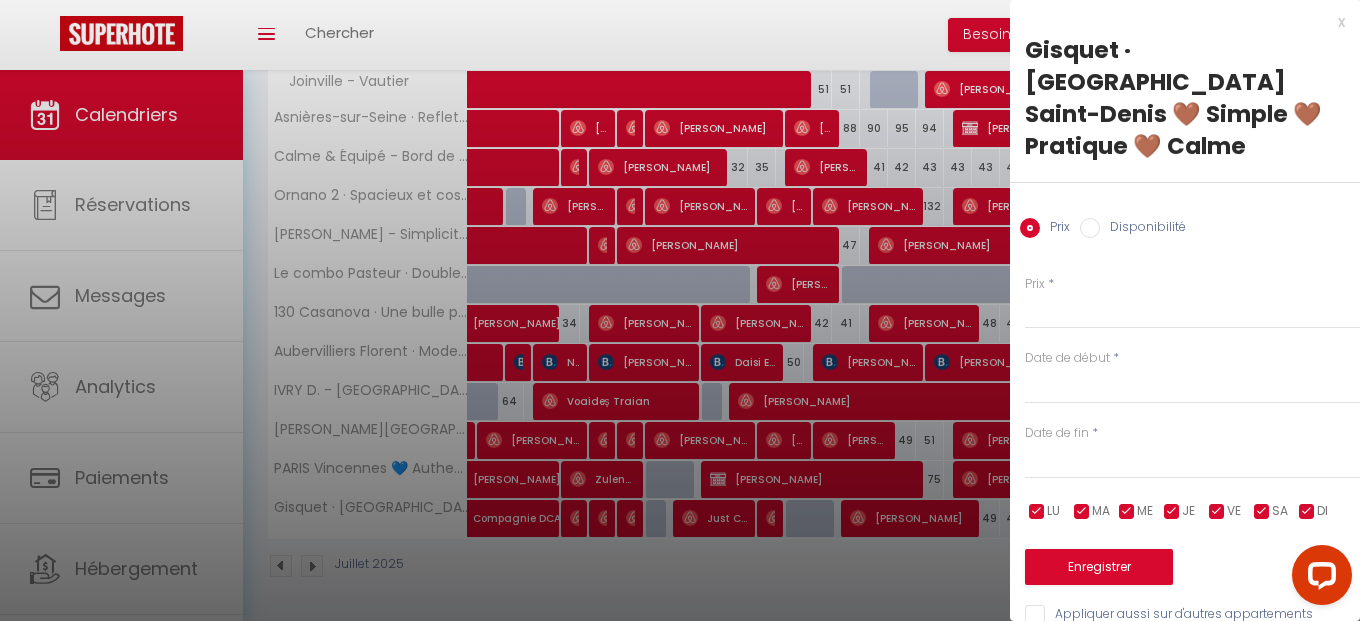 type on "49" 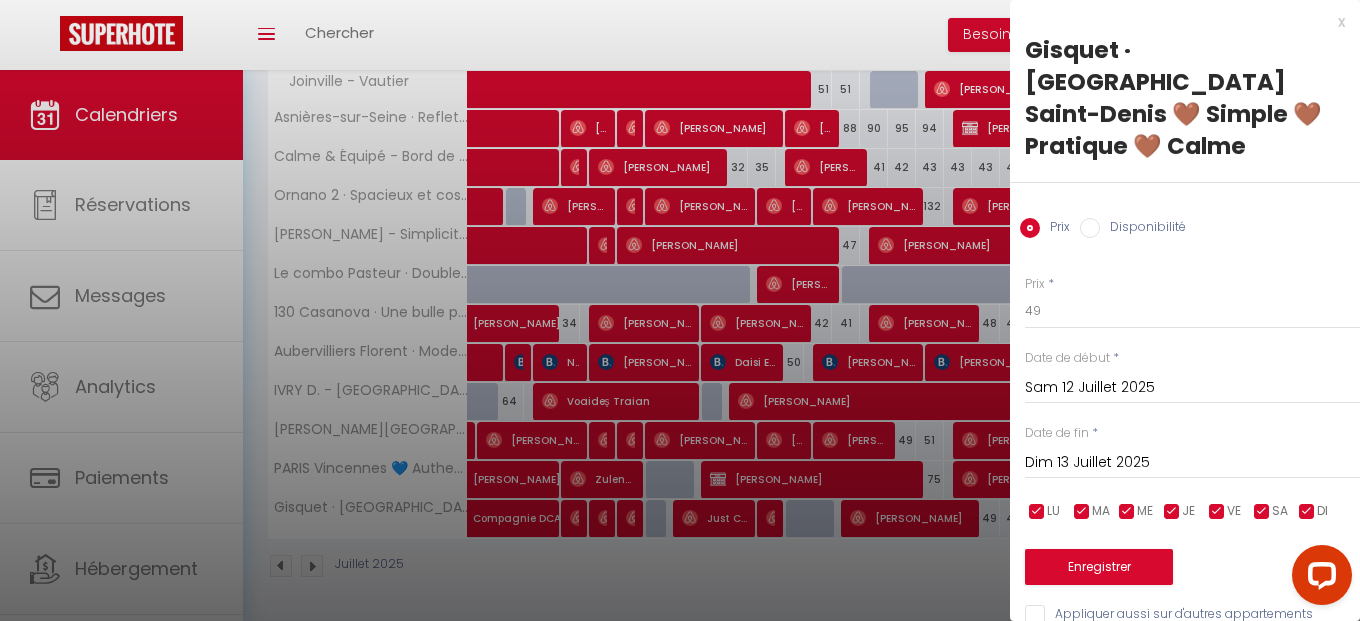 click on "Dim 13 Juillet 2025" at bounding box center [1192, 463] 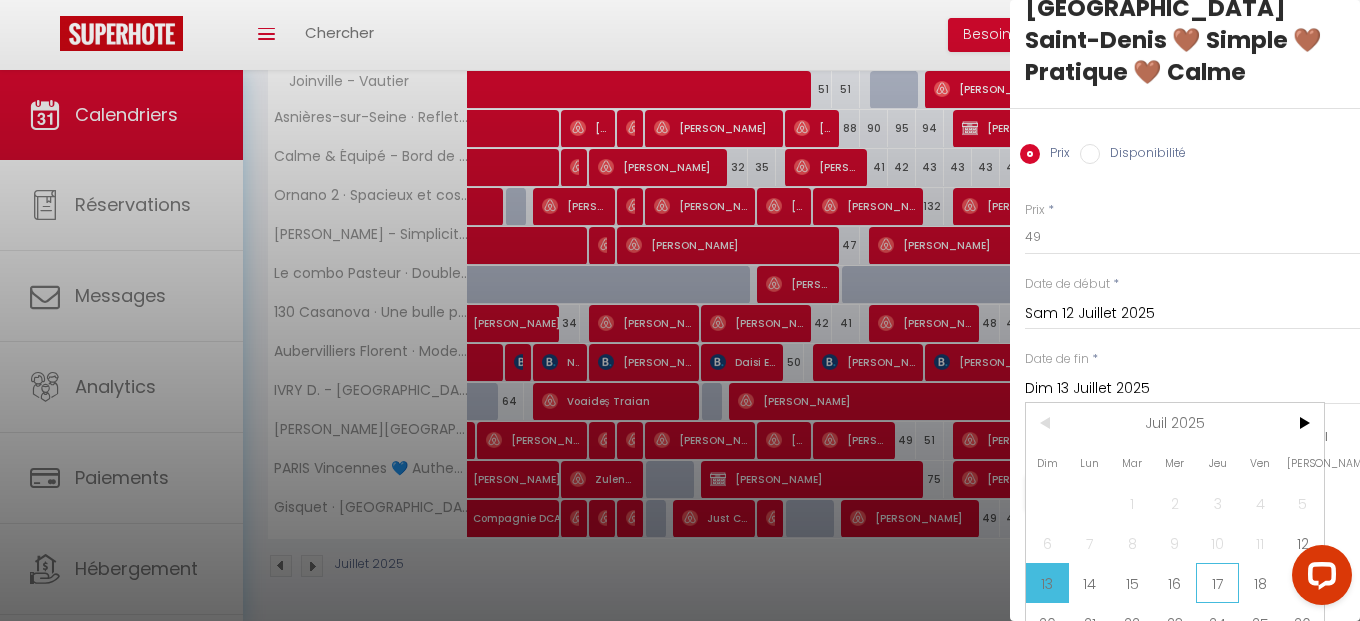 scroll, scrollTop: 102, scrollLeft: 0, axis: vertical 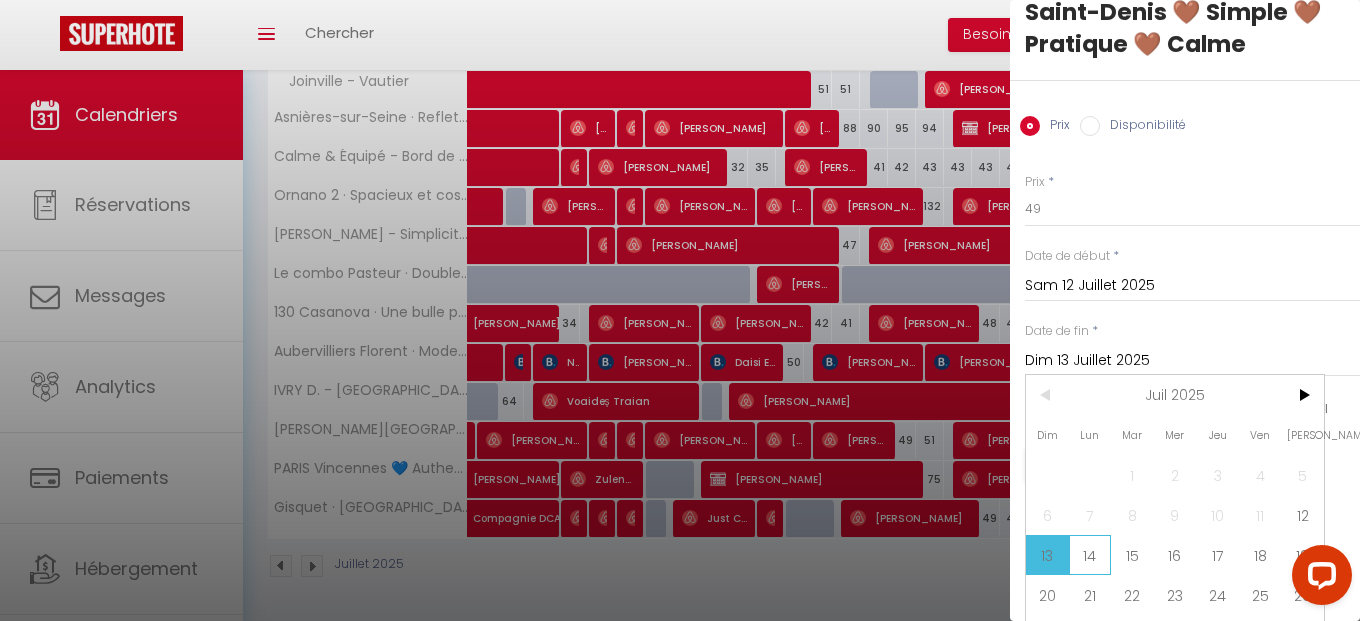 click on "14" at bounding box center (1090, 555) 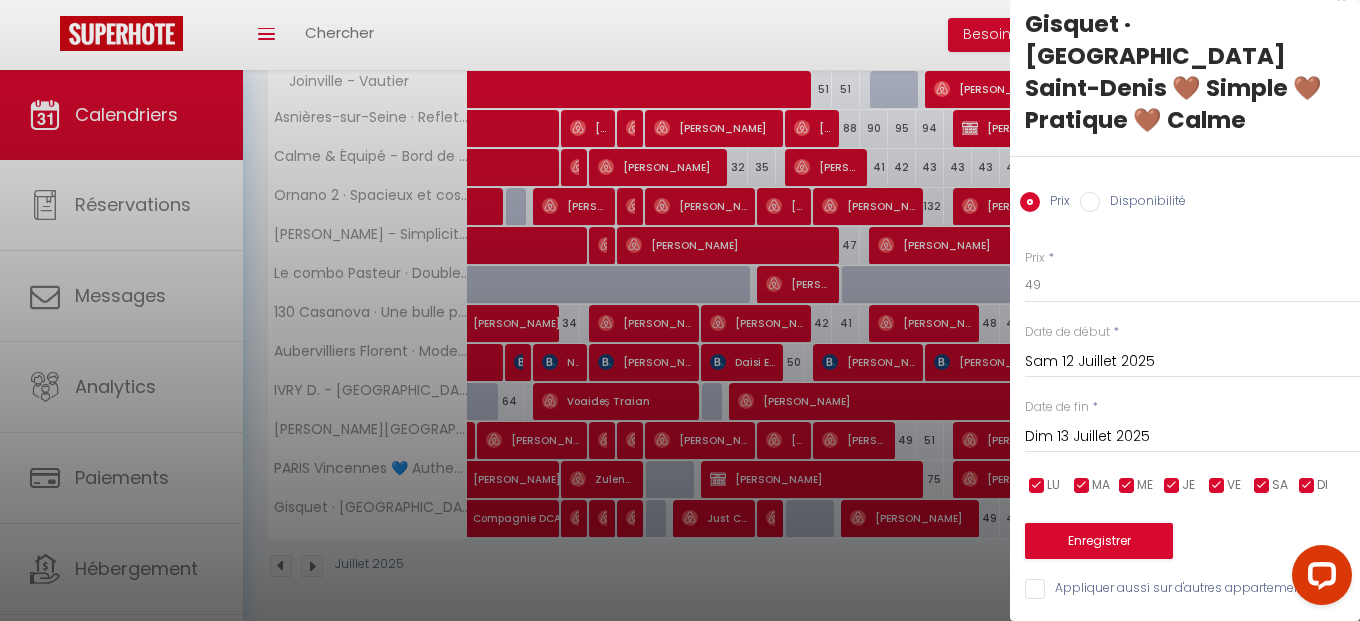 type on "Lun 14 Juillet 2025" 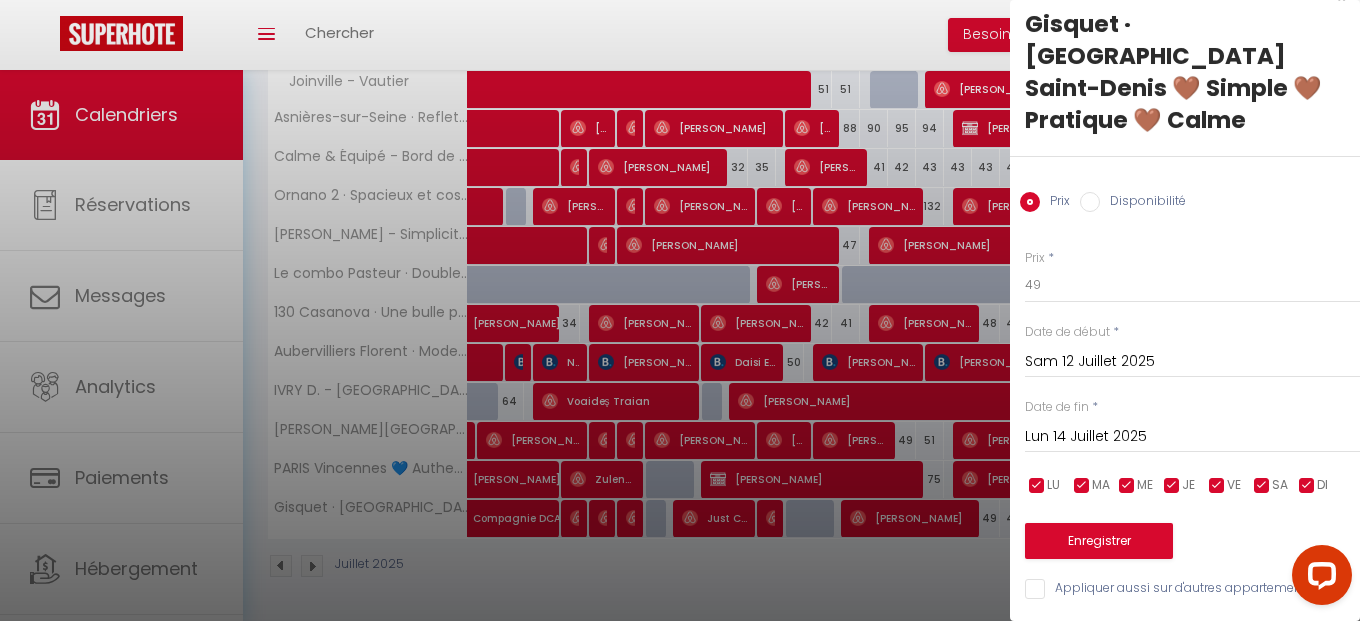 scroll, scrollTop: 0, scrollLeft: 0, axis: both 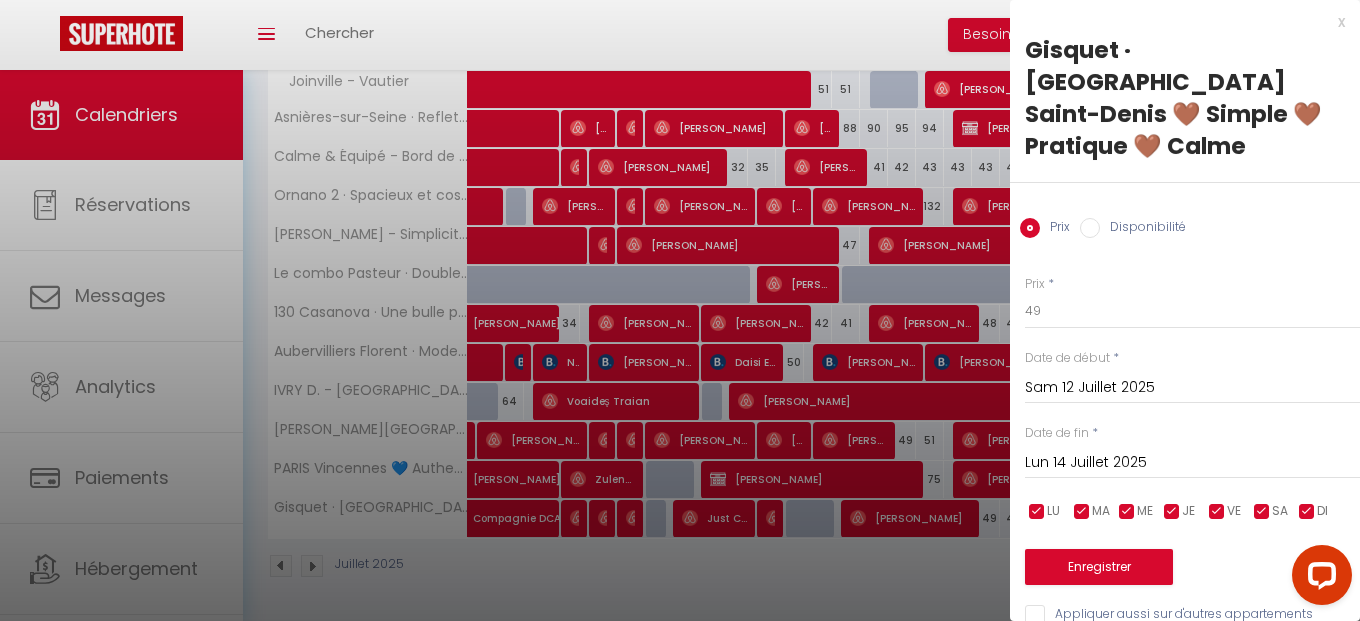 click on "Disponibilité" at bounding box center [1090, 228] 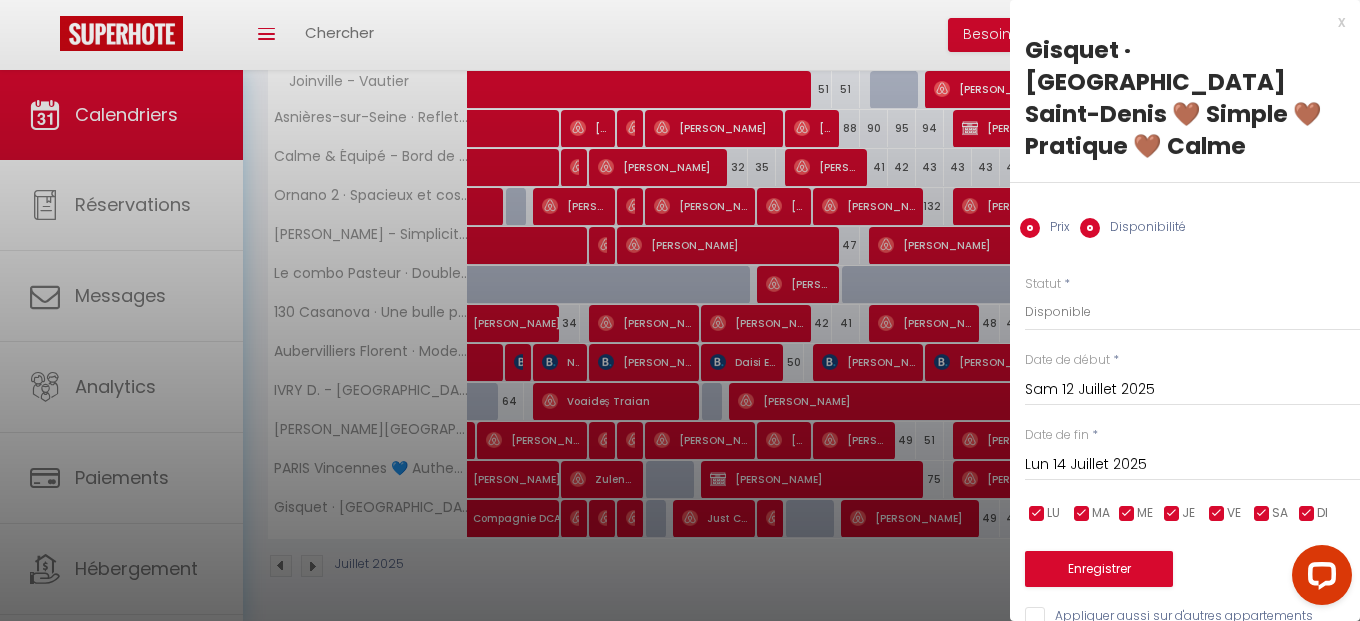 radio on "false" 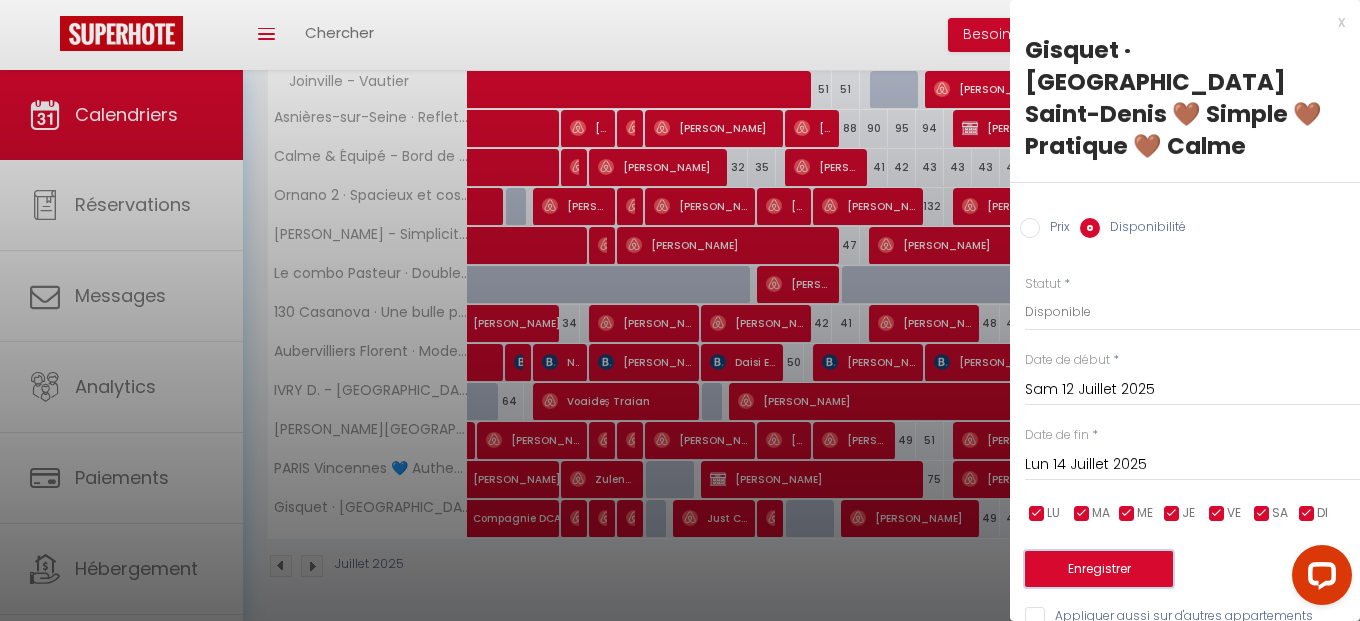 click on "Enregistrer" at bounding box center [1099, 569] 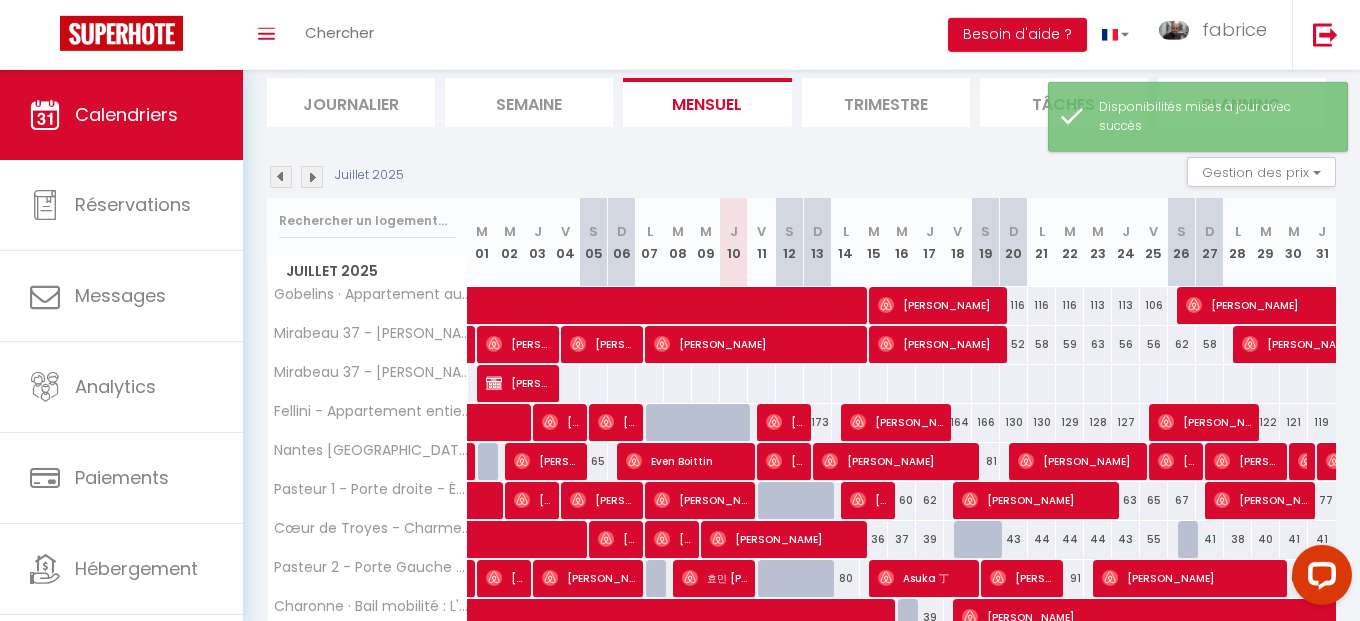 scroll, scrollTop: 317, scrollLeft: 0, axis: vertical 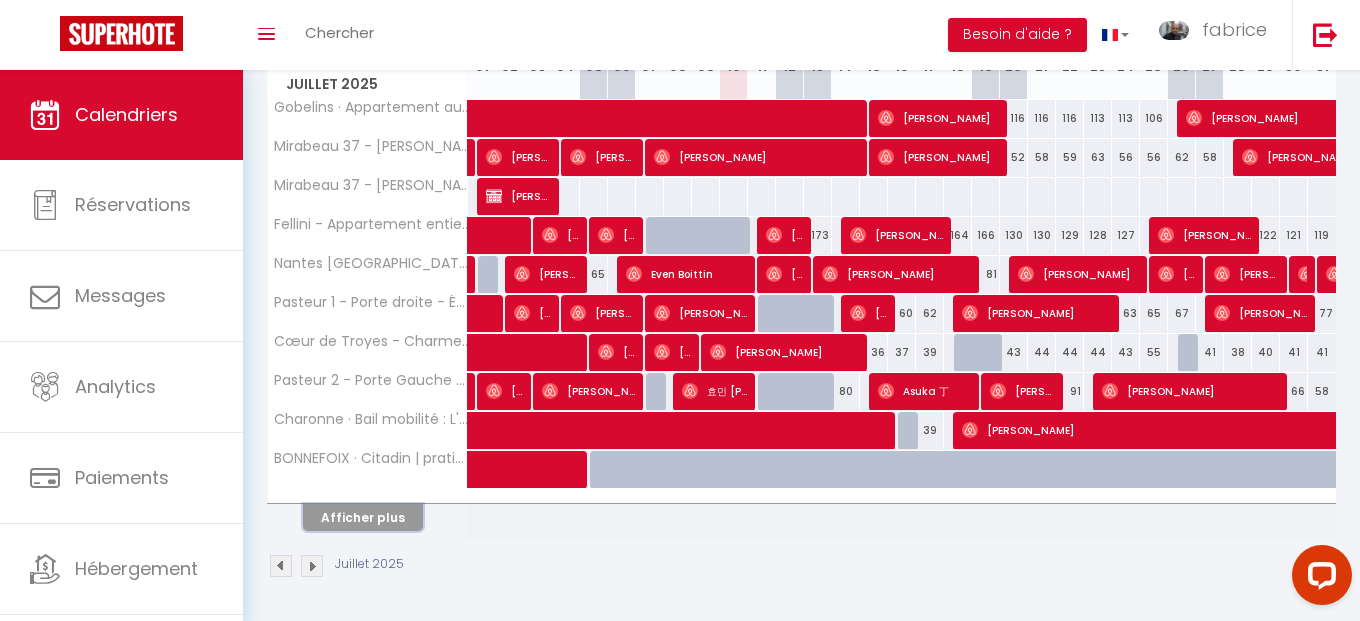 click on "Afficher plus" at bounding box center [363, 517] 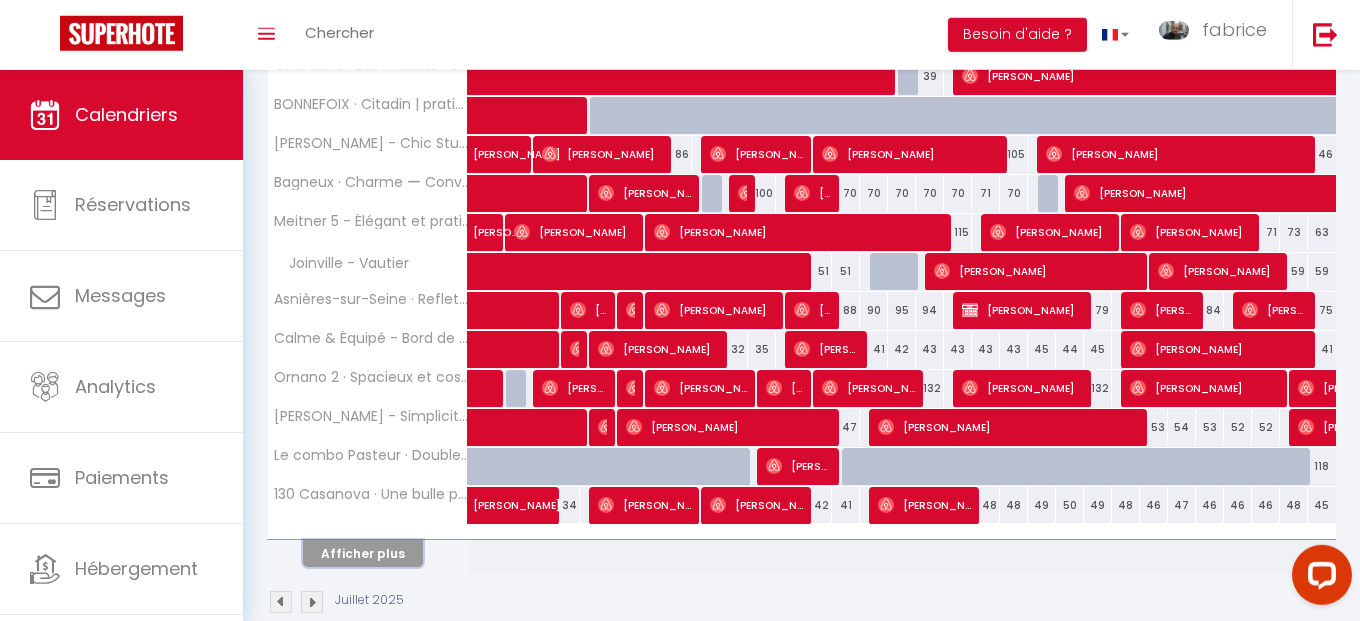 scroll, scrollTop: 707, scrollLeft: 0, axis: vertical 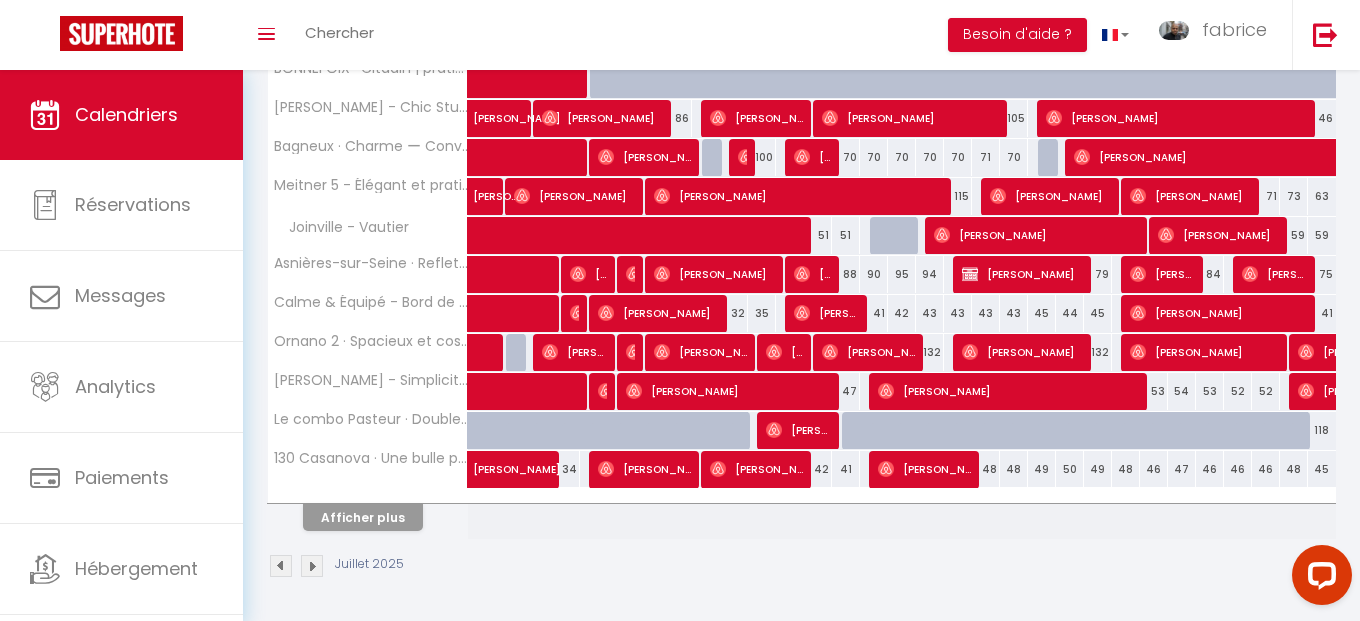 click at bounding box center [368, 496] 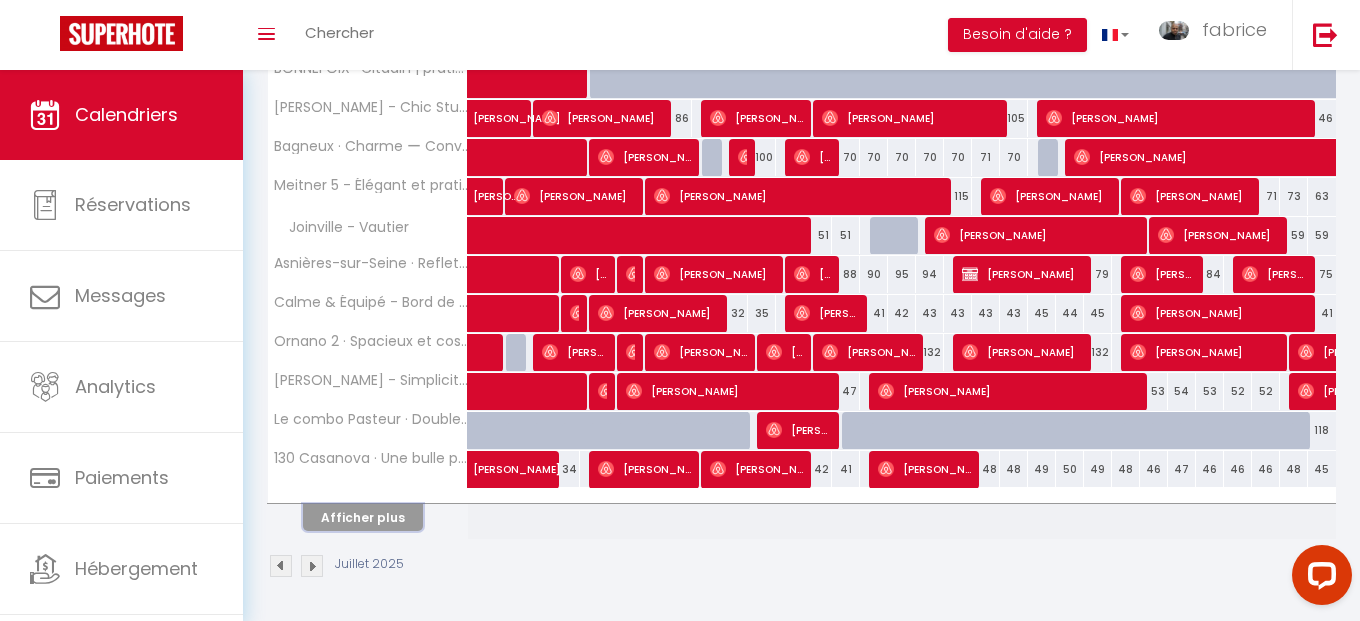 click on "Afficher plus" at bounding box center [363, 517] 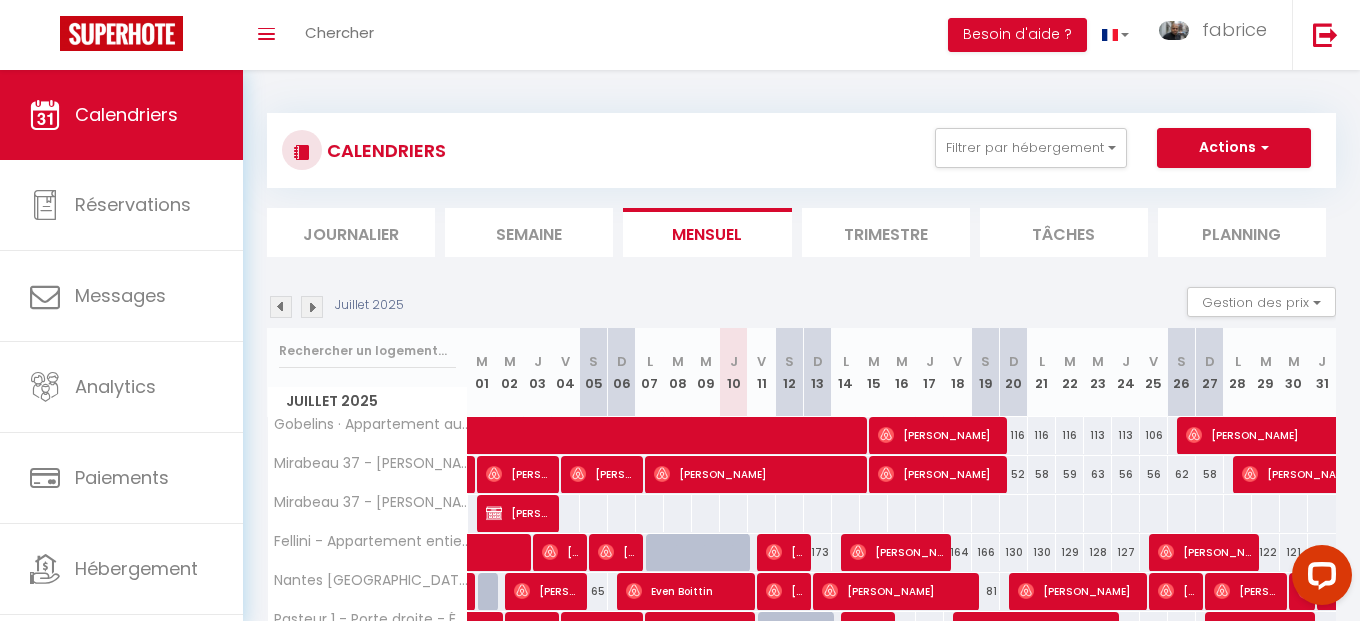 scroll, scrollTop: 456, scrollLeft: 0, axis: vertical 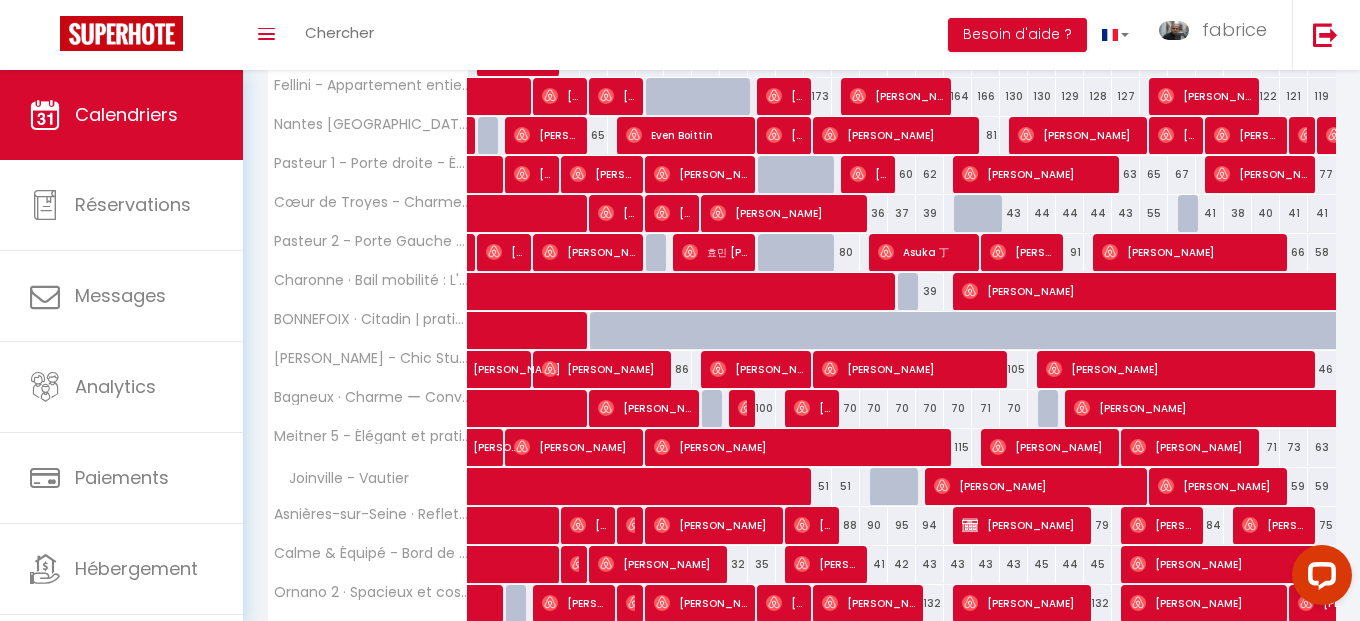 click on "[PERSON_NAME]" at bounding box center [658, 564] 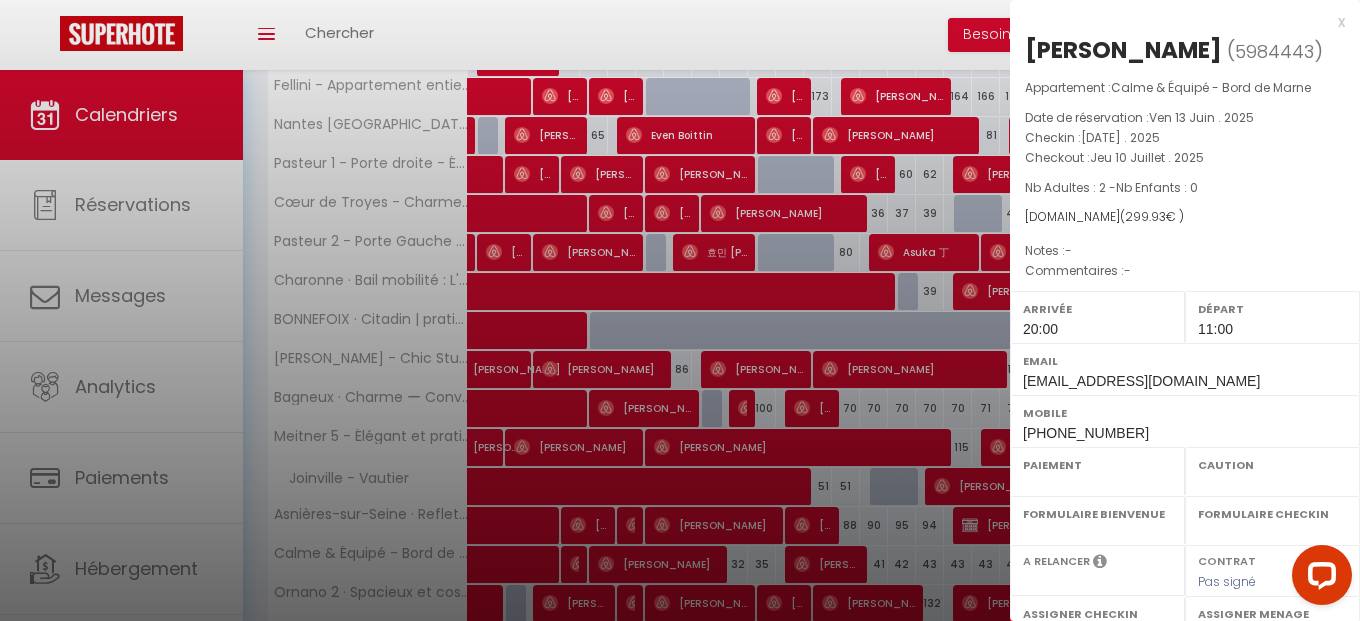 select on "OK" 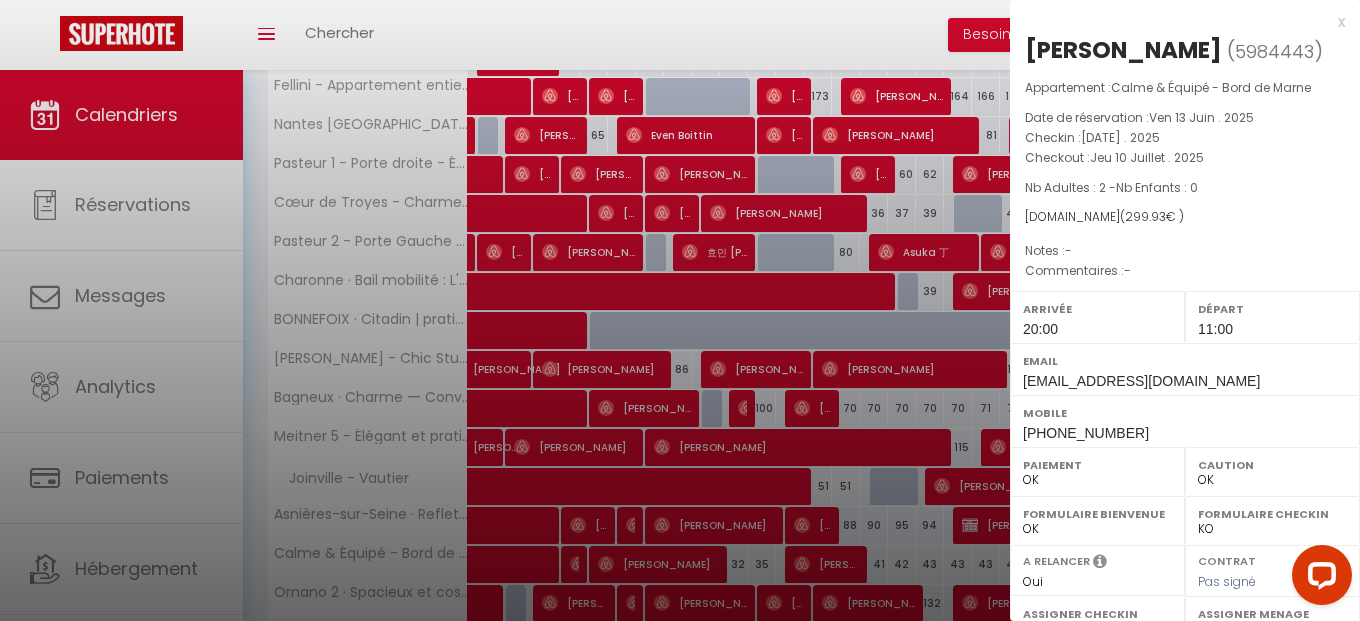 select on "10626" 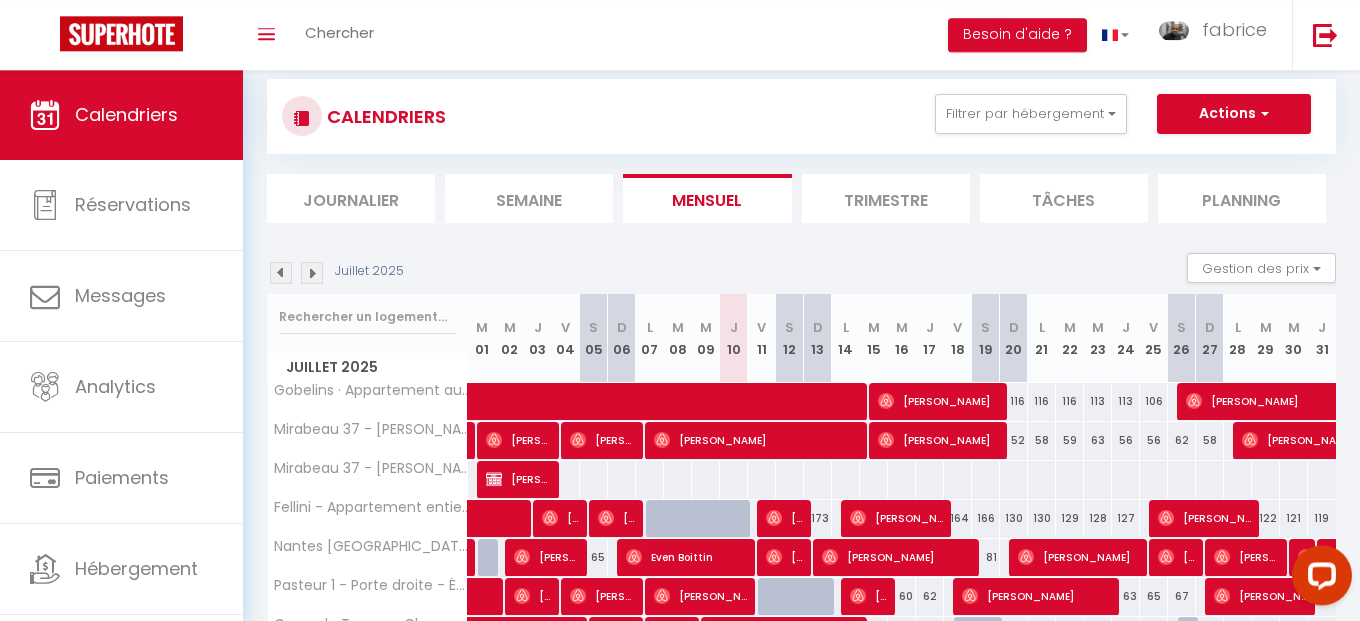 scroll, scrollTop: 0, scrollLeft: 0, axis: both 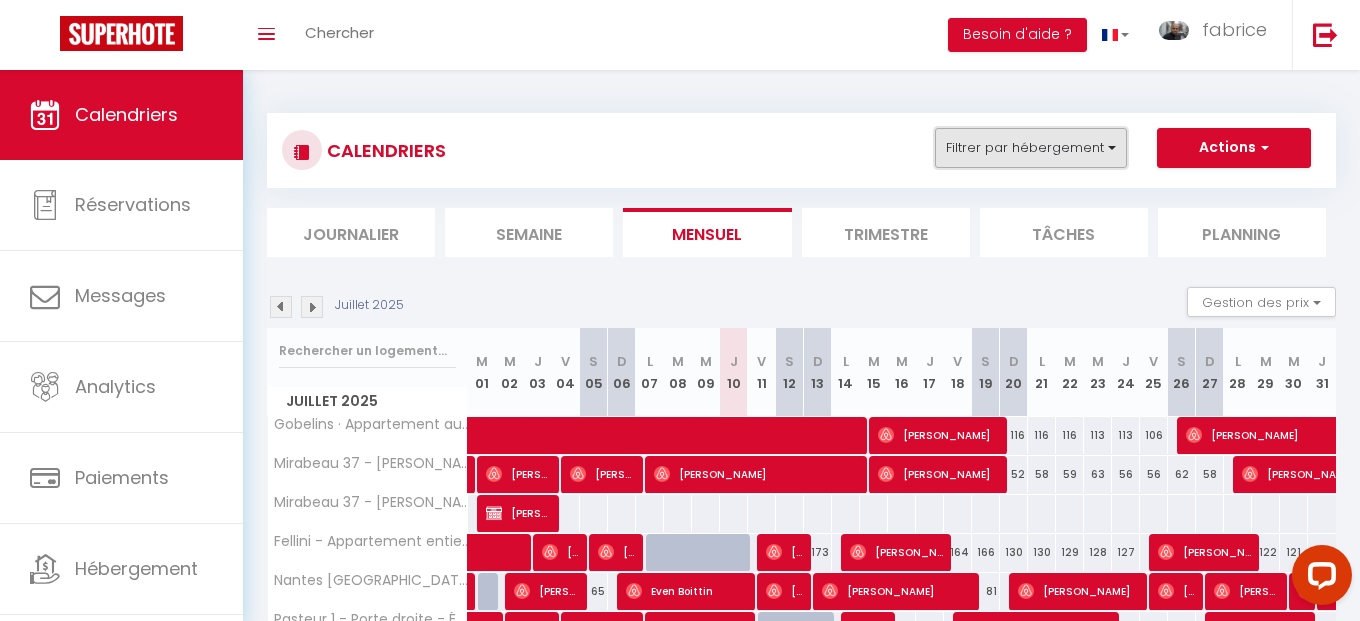 click on "Filtrer par hébergement" at bounding box center [1031, 148] 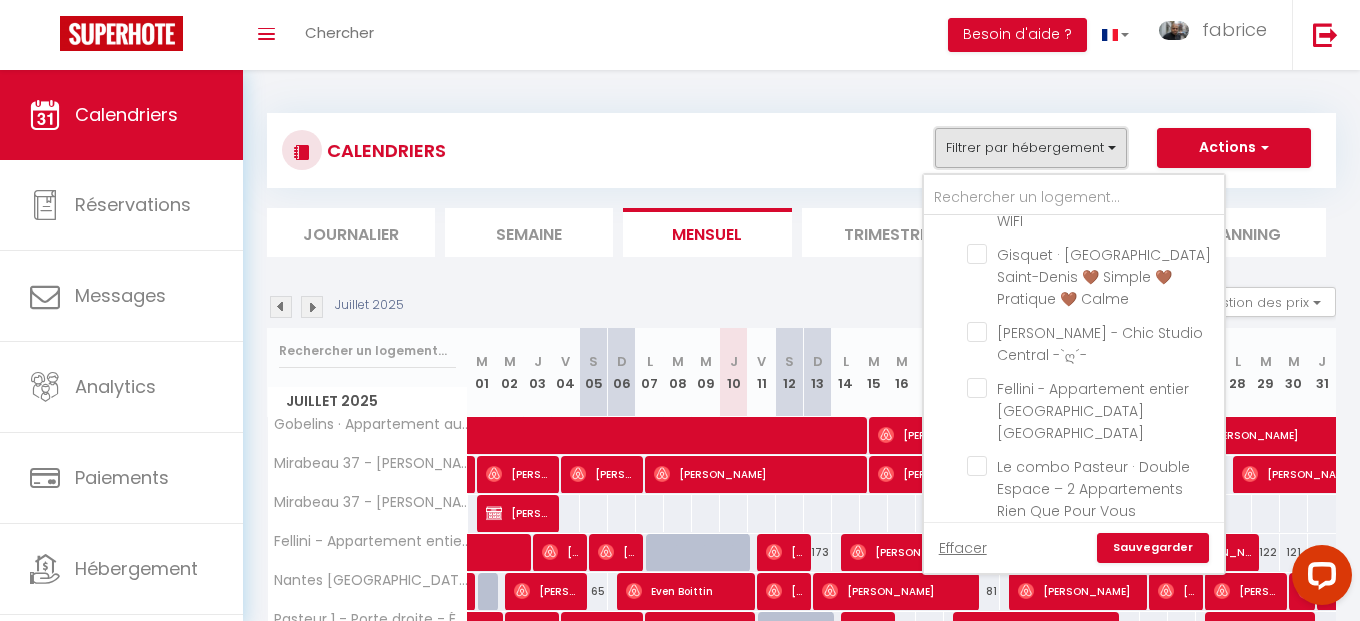 scroll, scrollTop: 0, scrollLeft: 0, axis: both 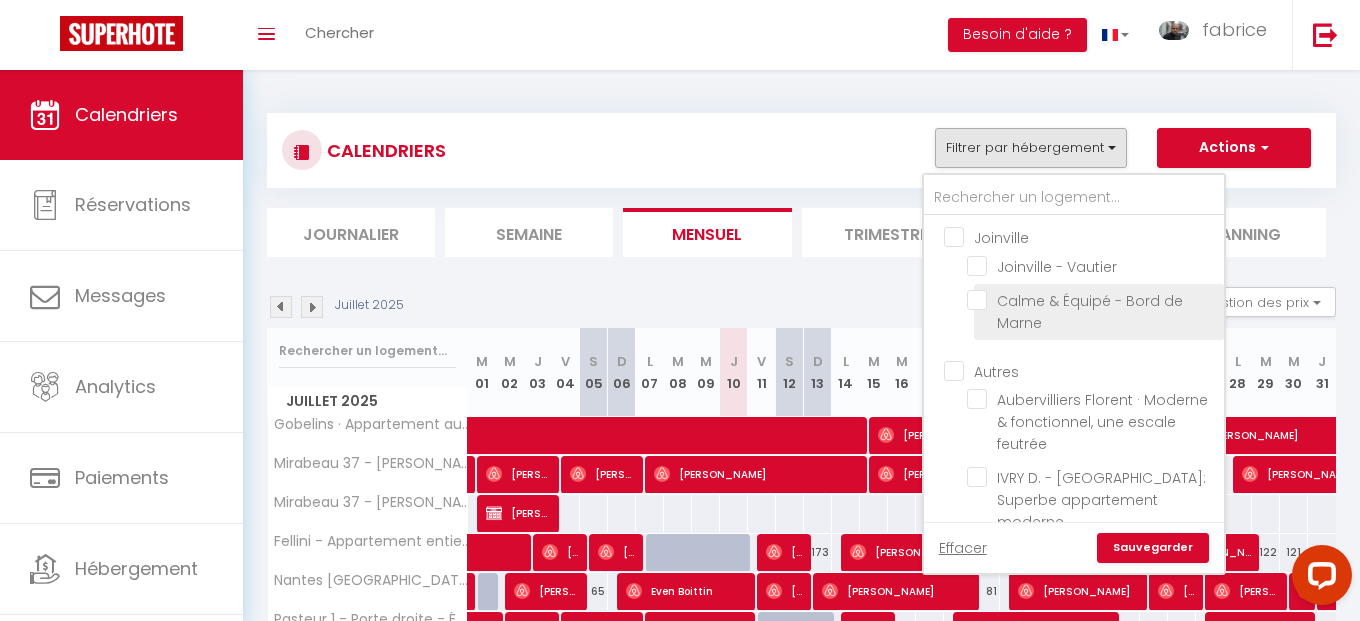 click on "Calme & Équipé - Bord de Marne" at bounding box center [1092, 300] 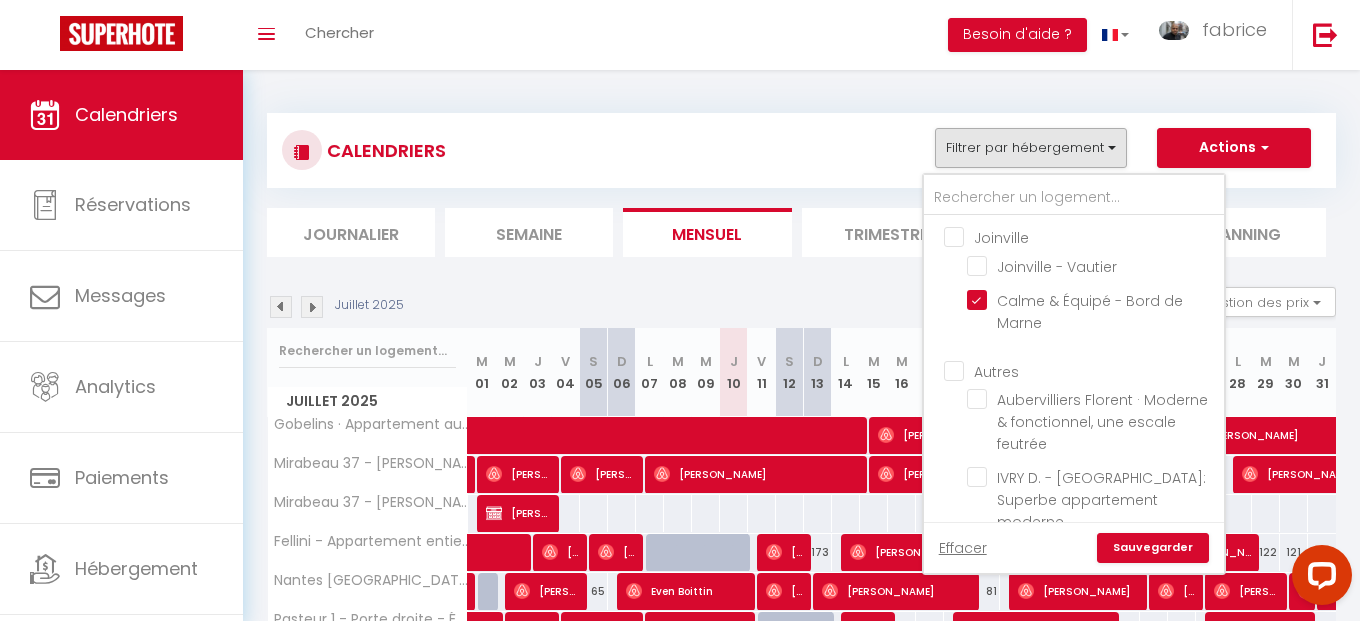 click on "Joinville" at bounding box center (1094, 236) 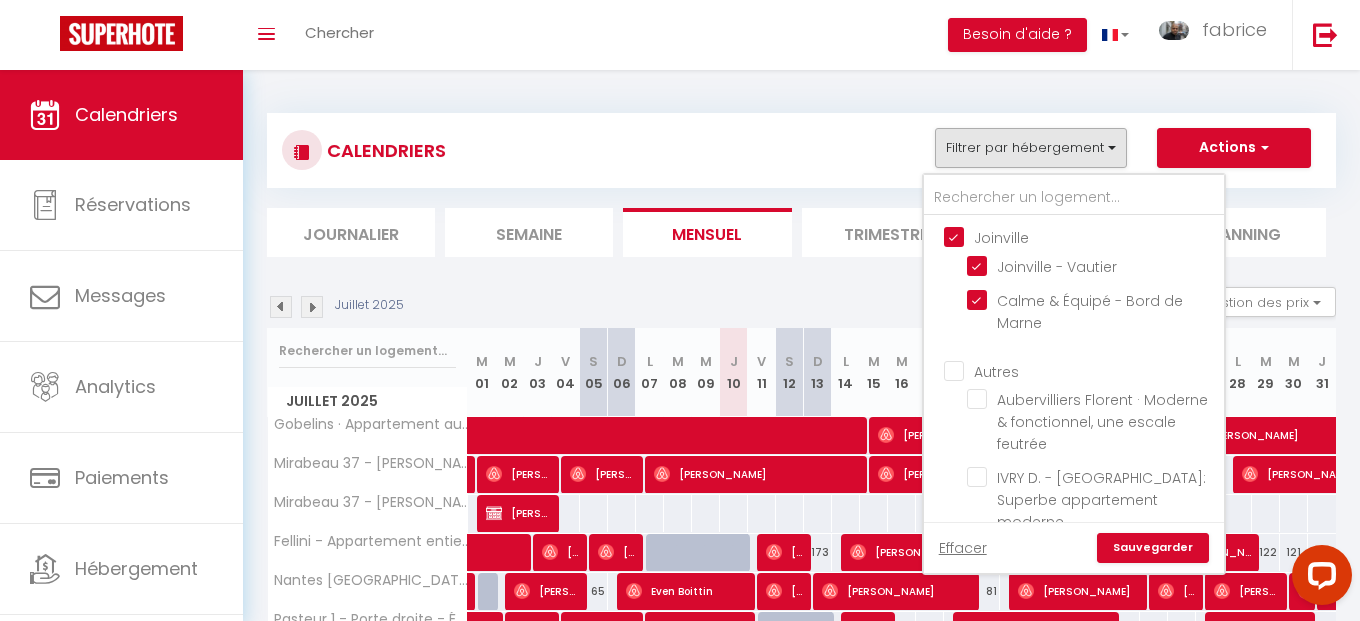 checkbox on "true" 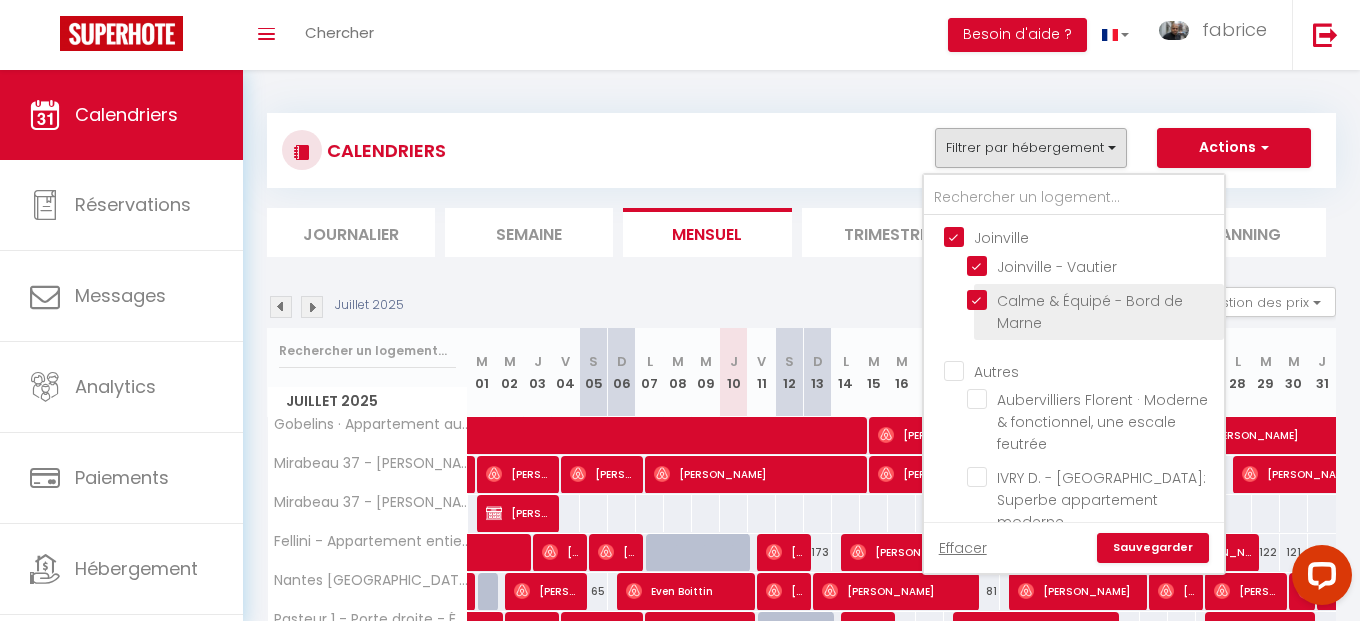 click on "Joinville - Vautier" at bounding box center [1092, 265] 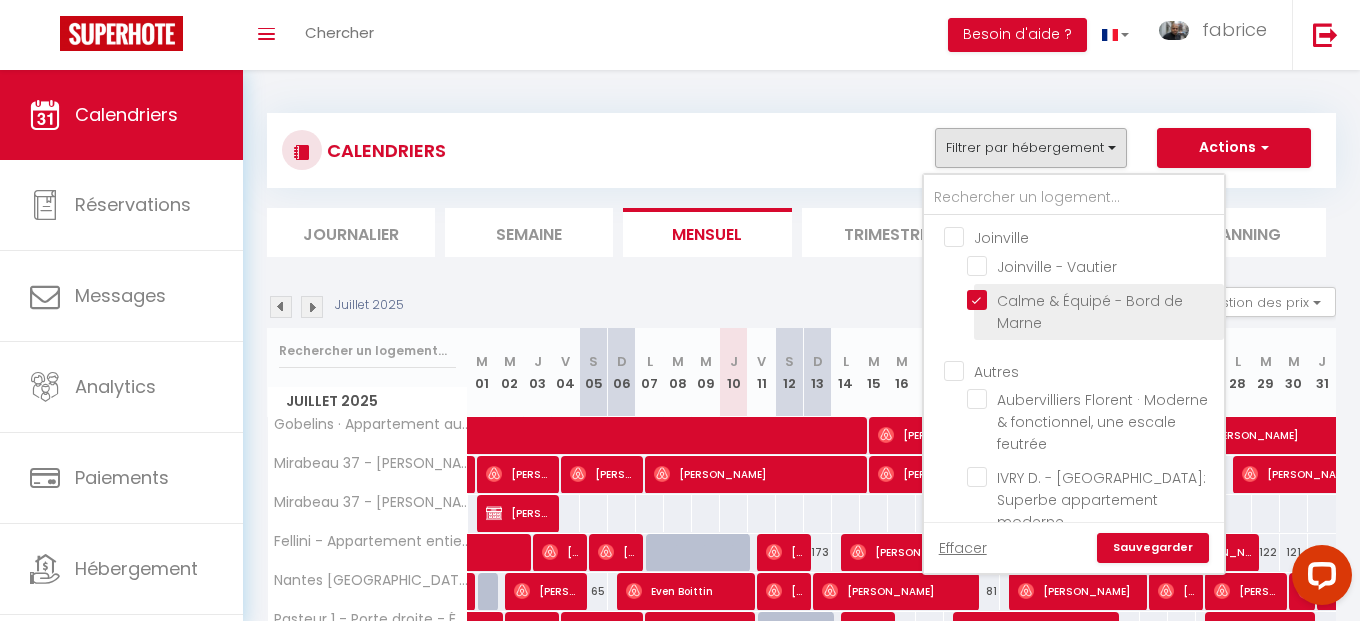click on "Joinville - Vautier" at bounding box center [1092, 265] 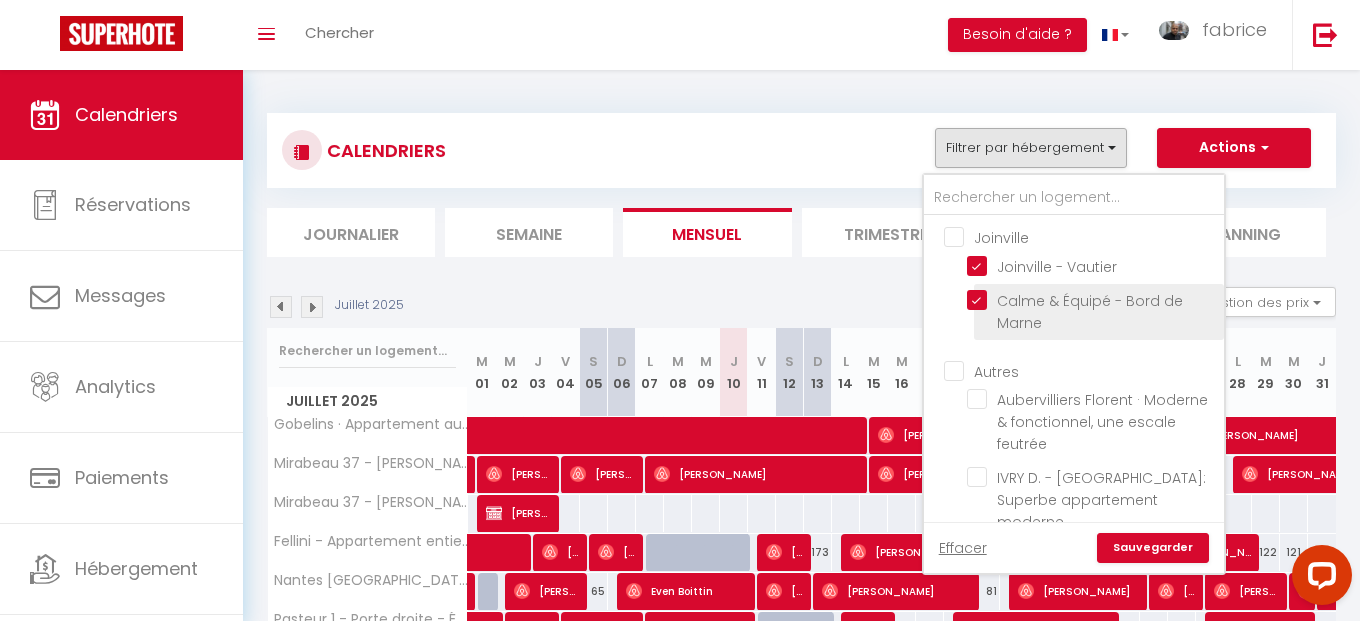 checkbox on "false" 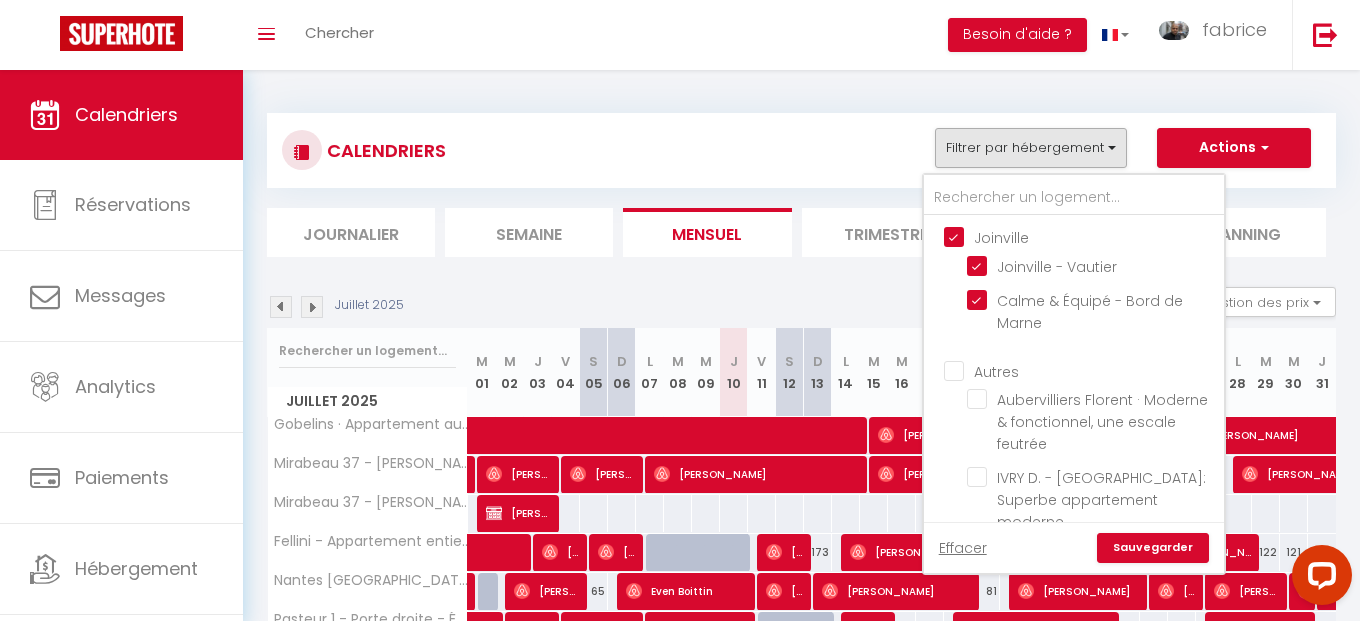 click on "Sauvegarder" at bounding box center [1153, 548] 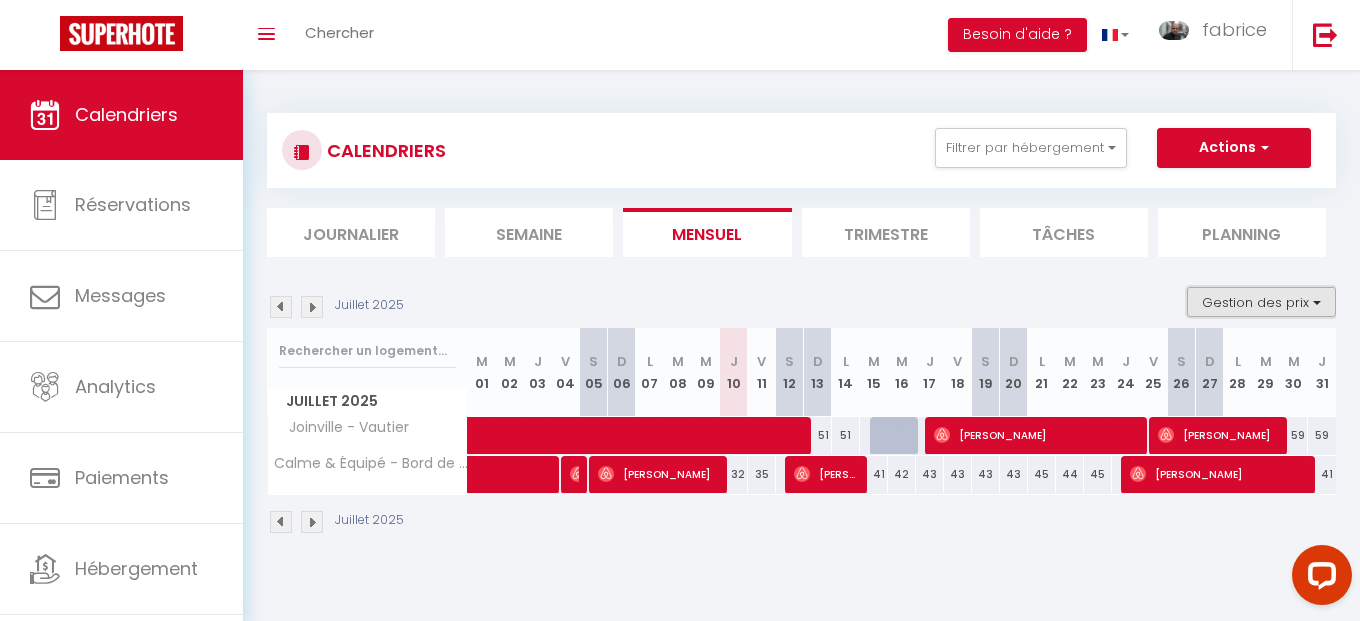 click on "Gestion des prix" at bounding box center (1261, 302) 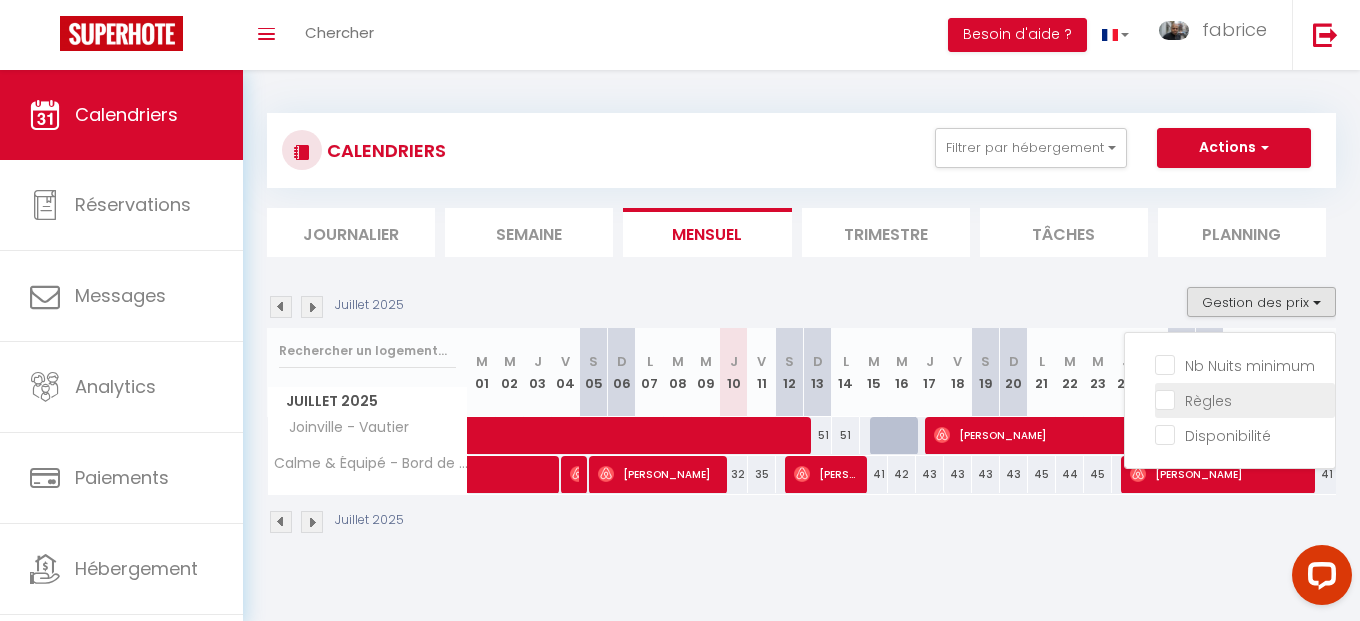 click on "Règles" at bounding box center (1245, 399) 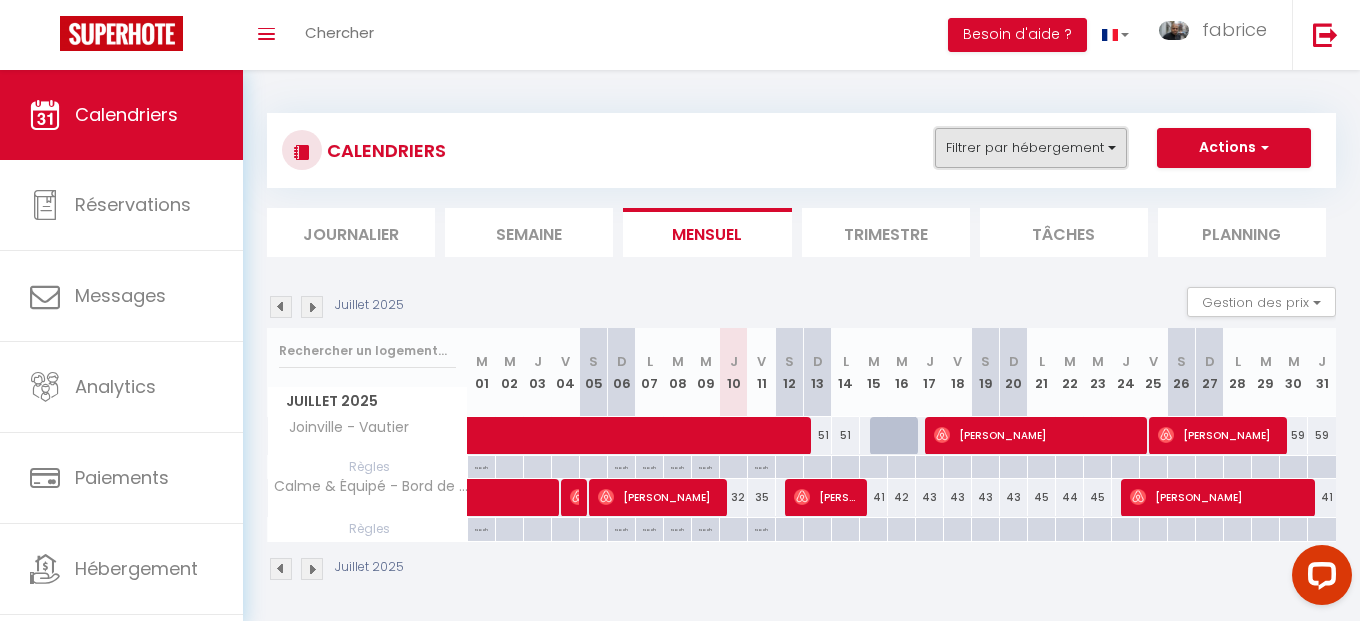 click on "Filtrer par hébergement" at bounding box center (1031, 148) 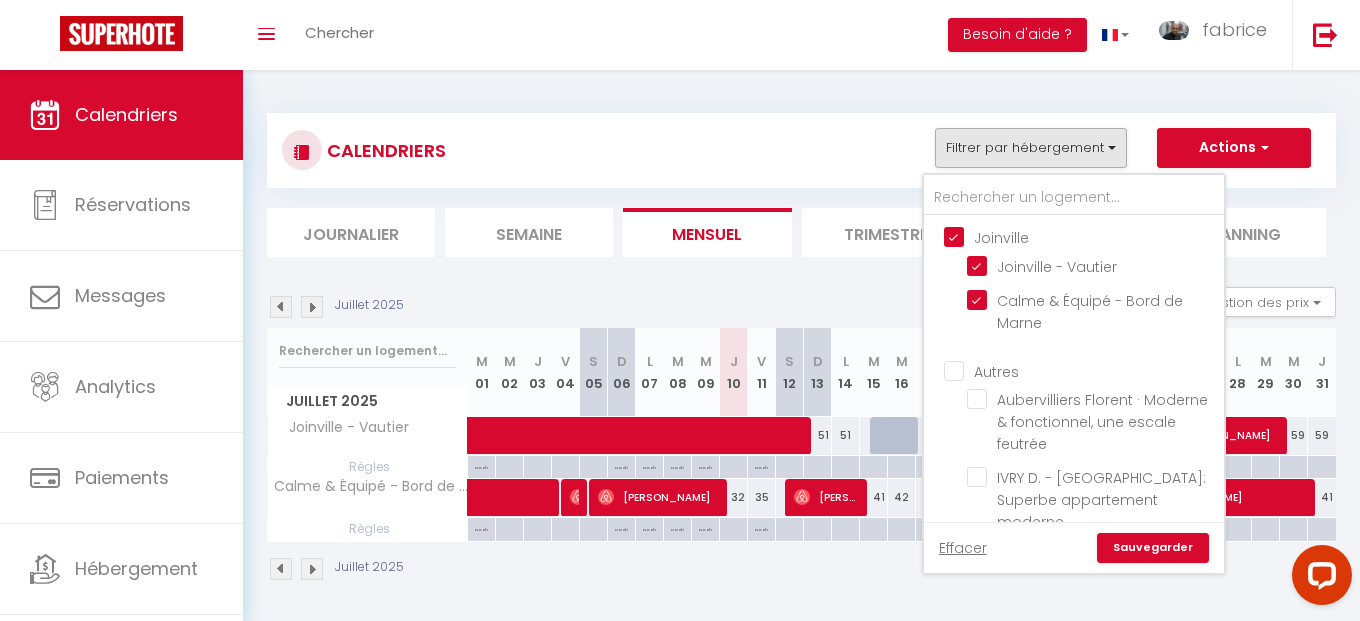 click on "Autres" at bounding box center (1094, 370) 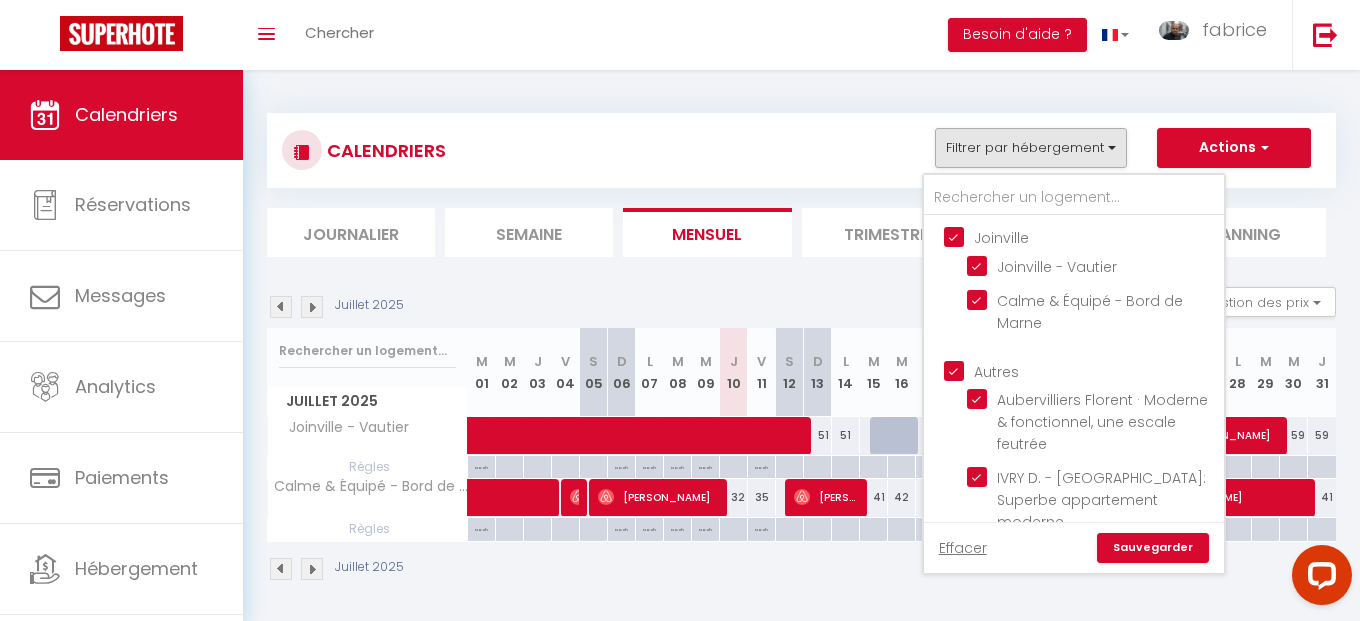 checkbox on "true" 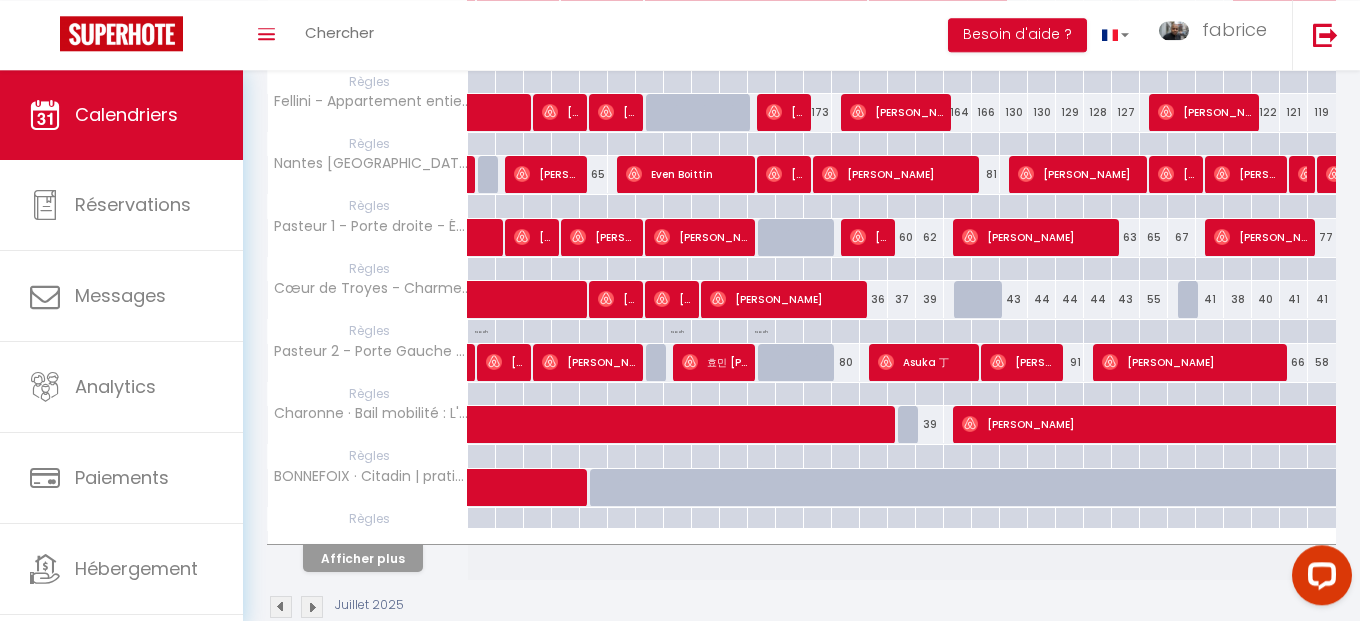 scroll, scrollTop: 551, scrollLeft: 0, axis: vertical 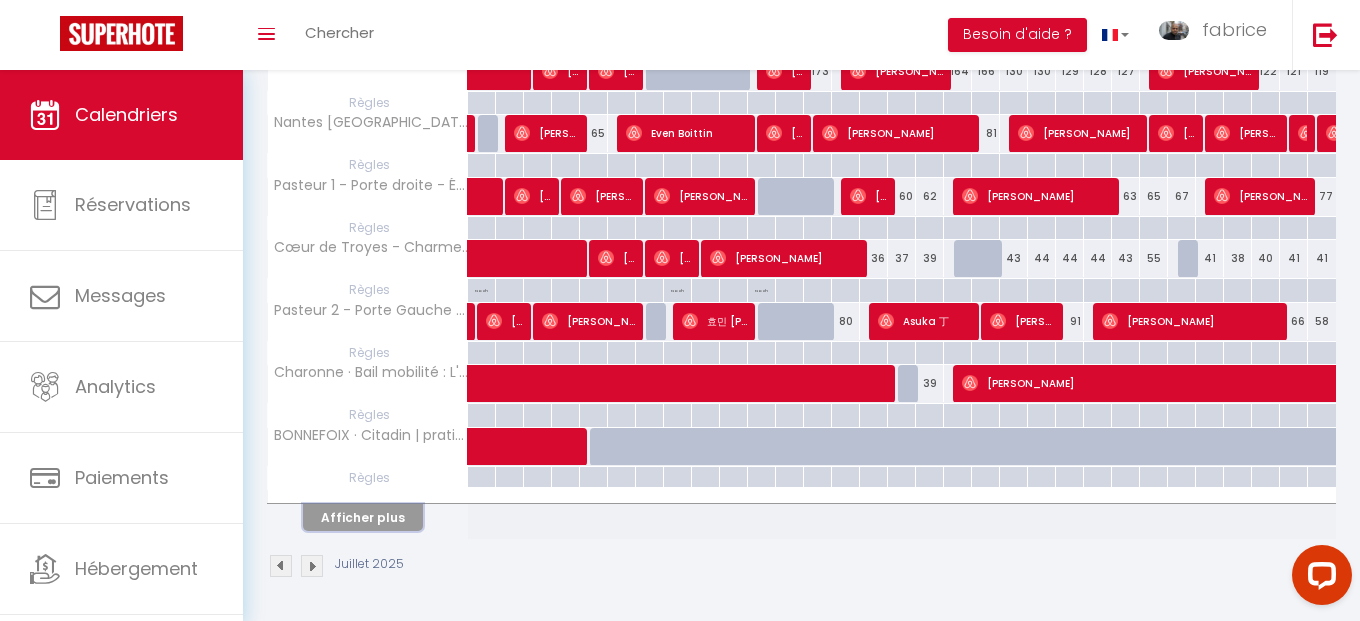 click on "Afficher plus" at bounding box center (363, 517) 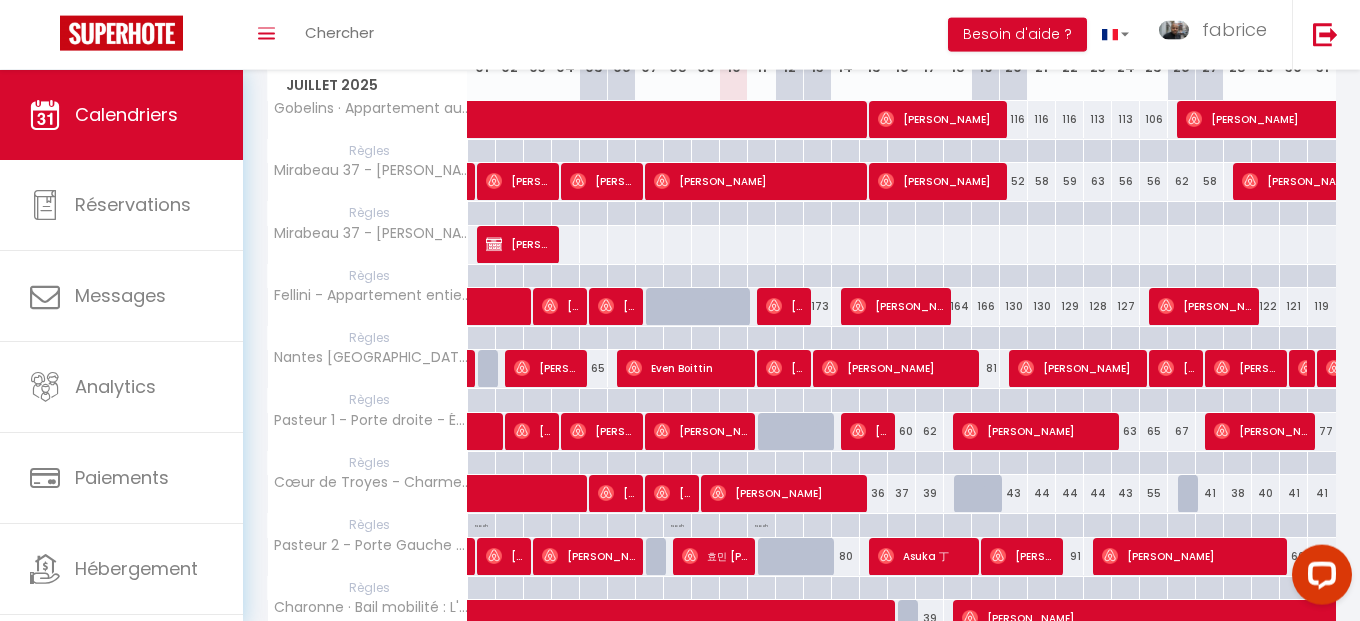 scroll, scrollTop: 437, scrollLeft: 0, axis: vertical 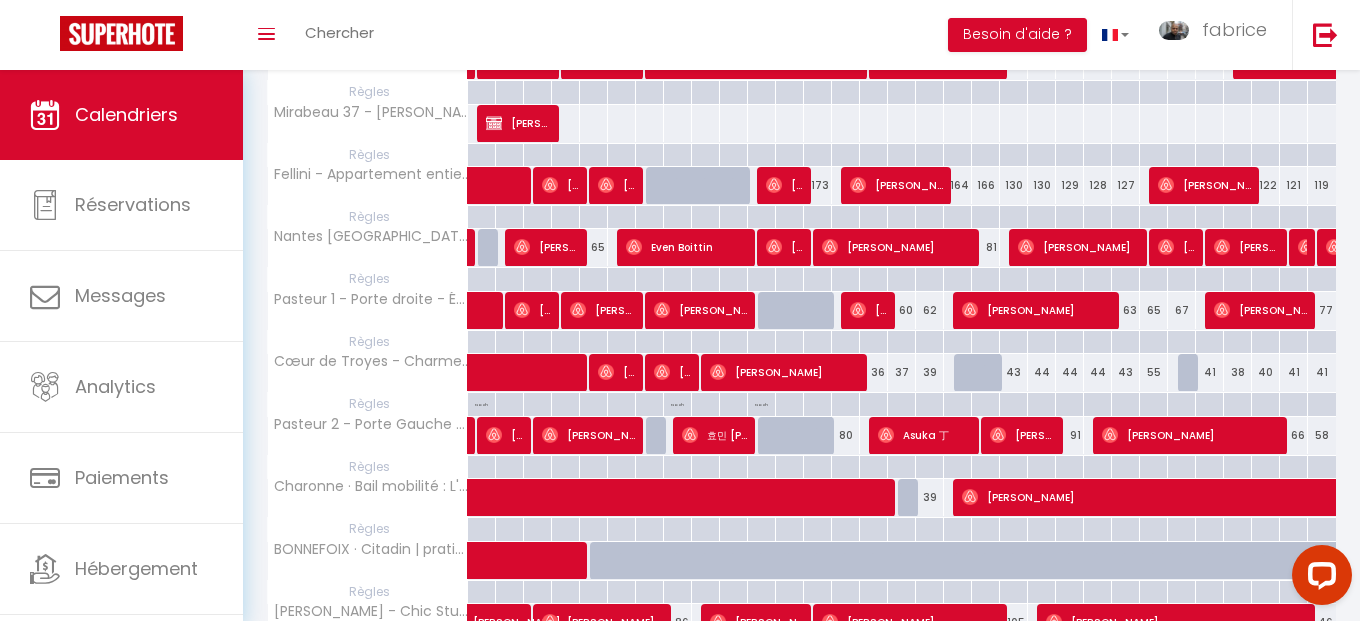 click on "[PERSON_NAME]" at bounding box center (1974, 497) 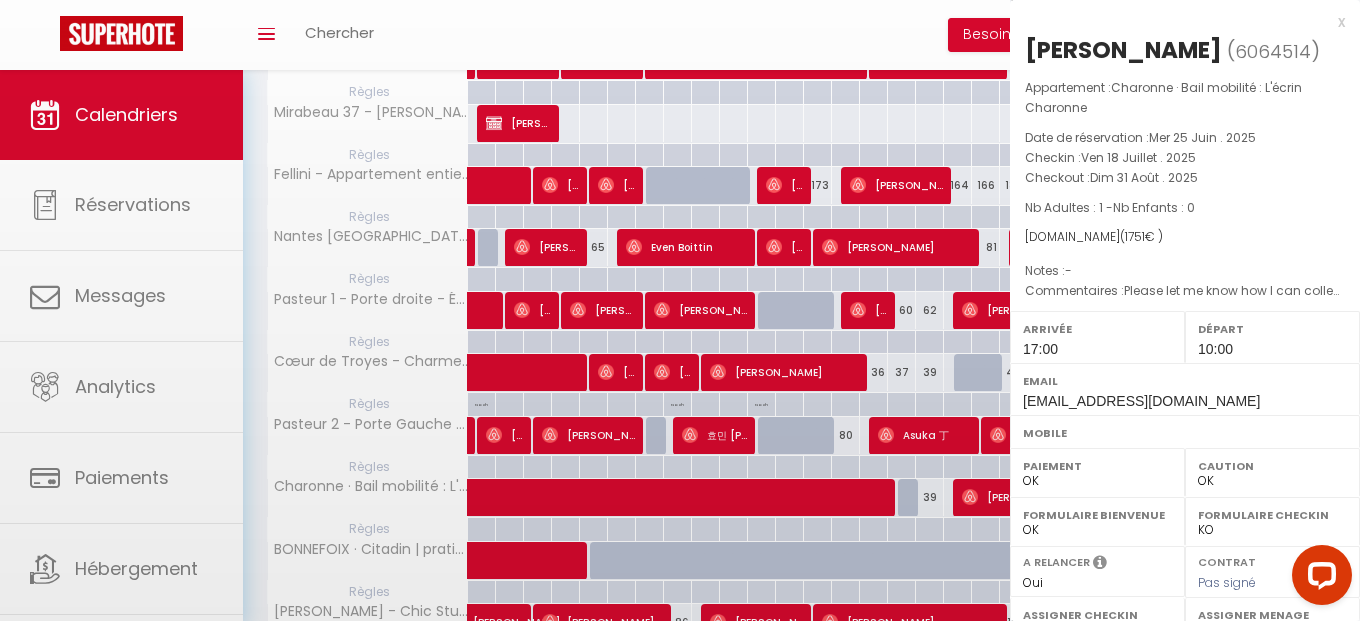 select on "12454" 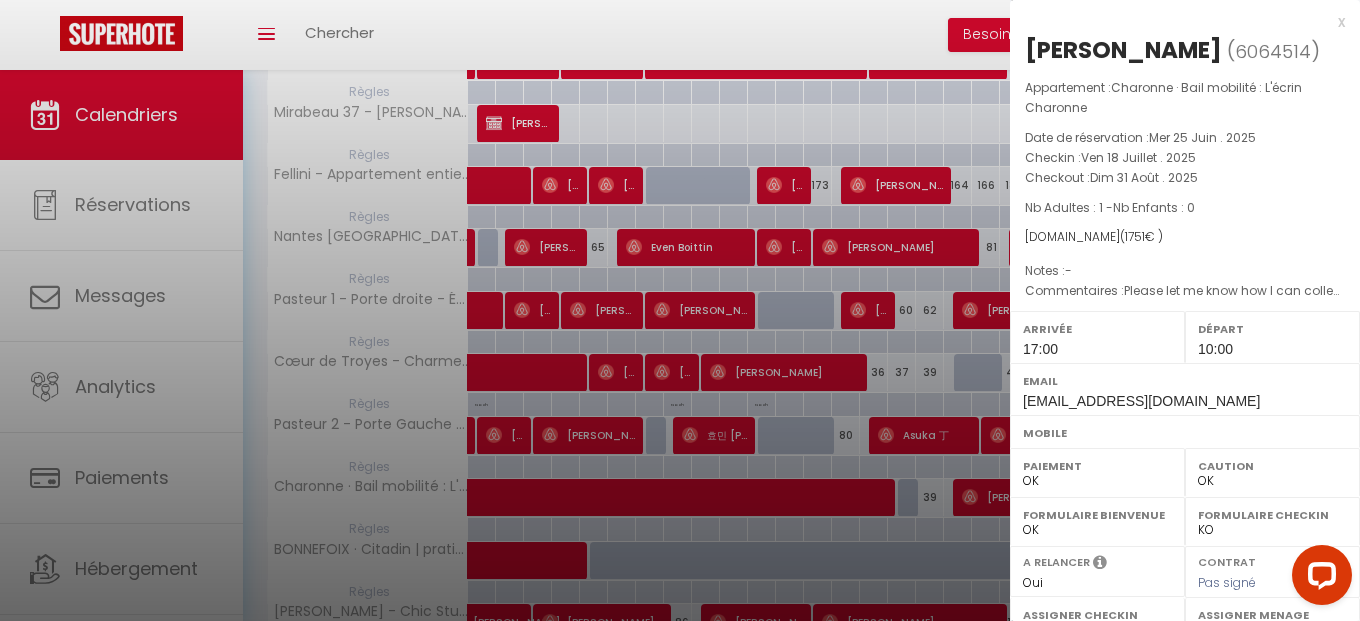 click on "x" at bounding box center [1177, 22] 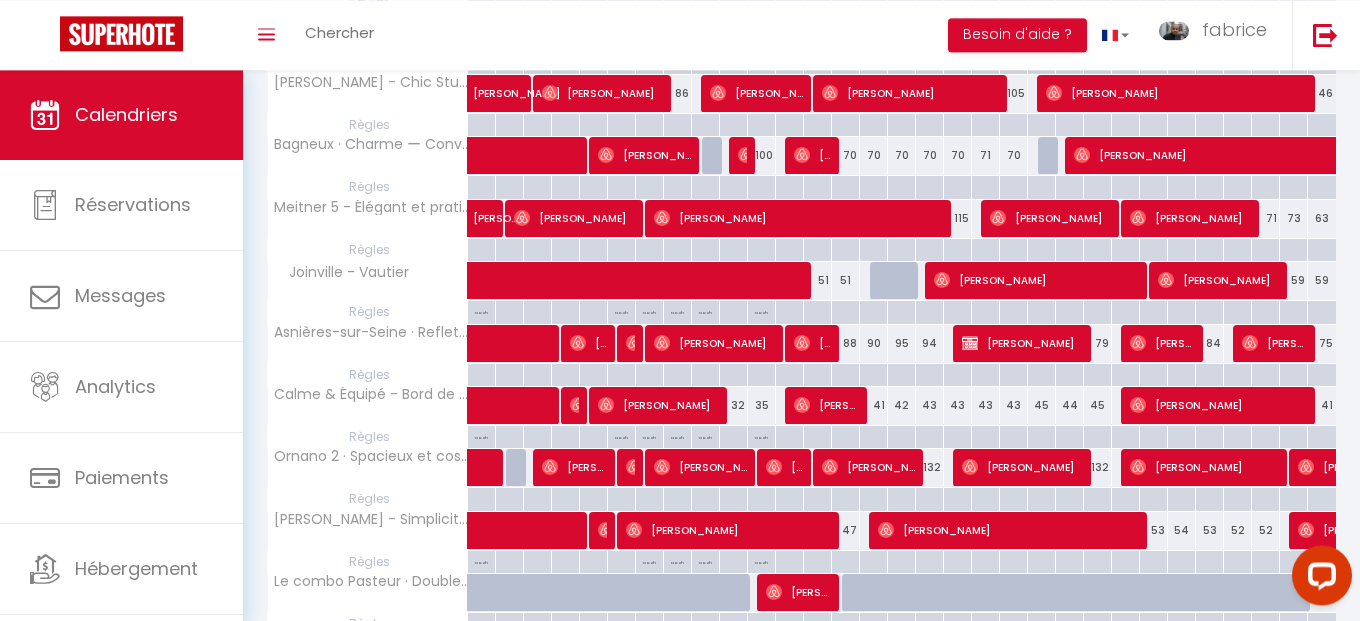 scroll, scrollTop: 1121, scrollLeft: 0, axis: vertical 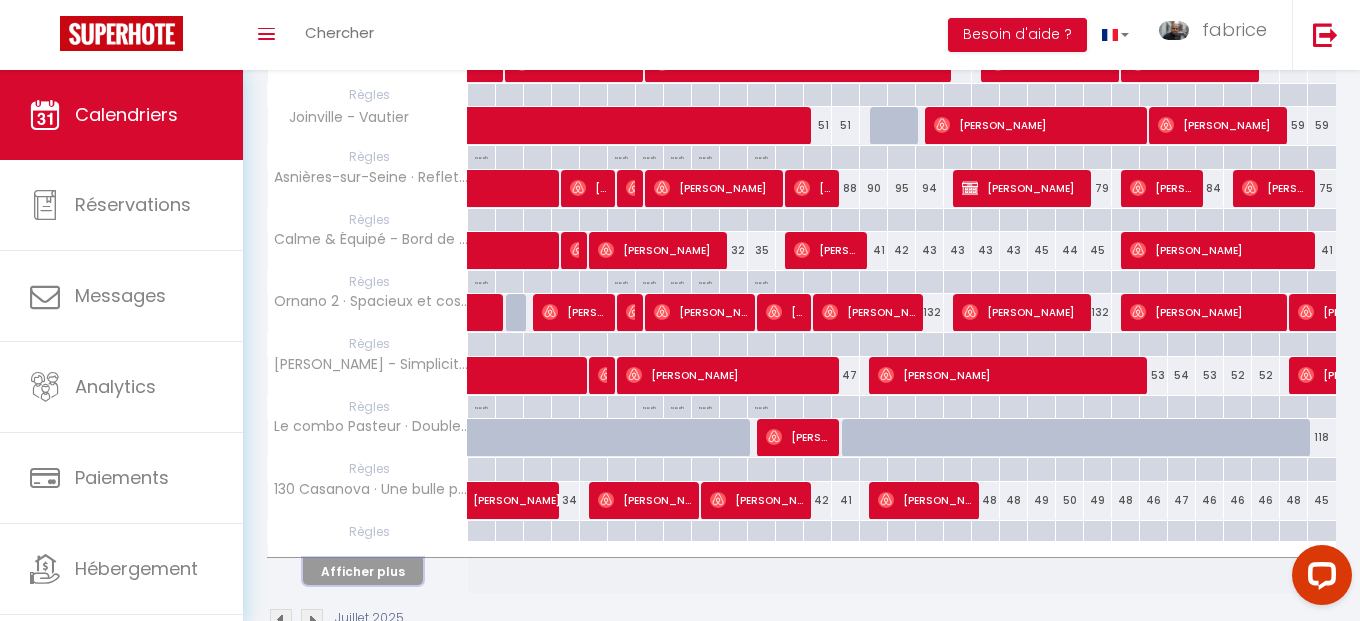 click on "Afficher plus" at bounding box center [363, 571] 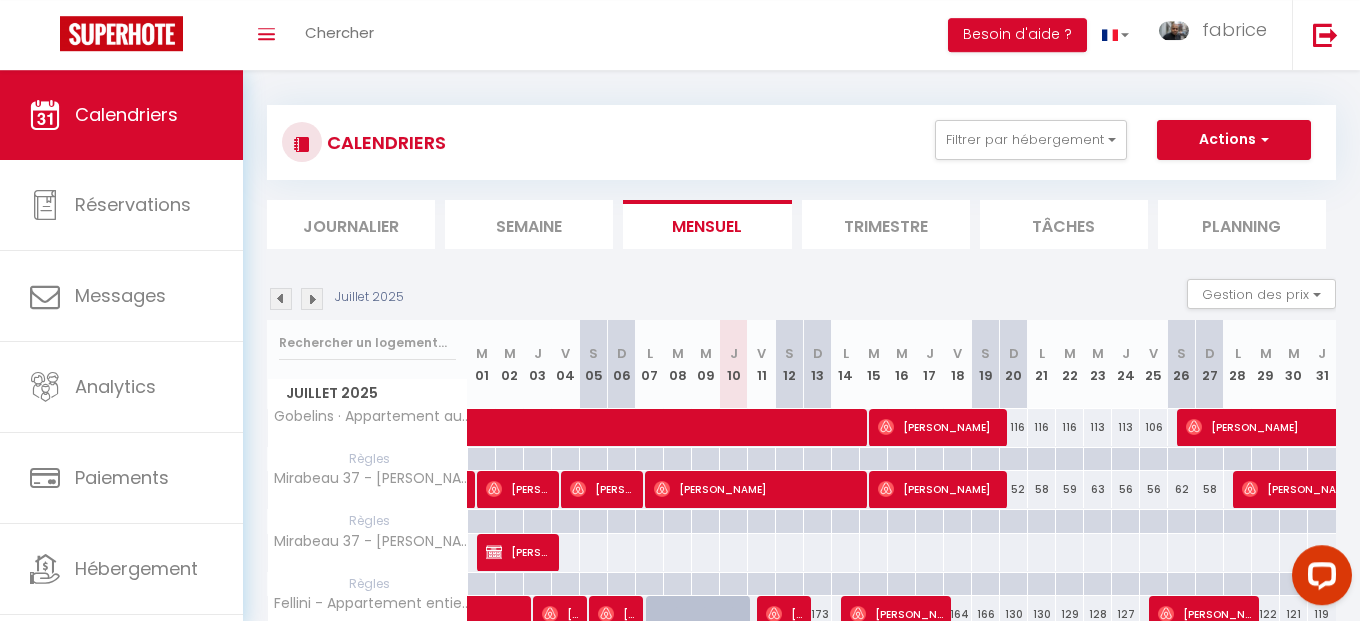 scroll, scrollTop: 0, scrollLeft: 0, axis: both 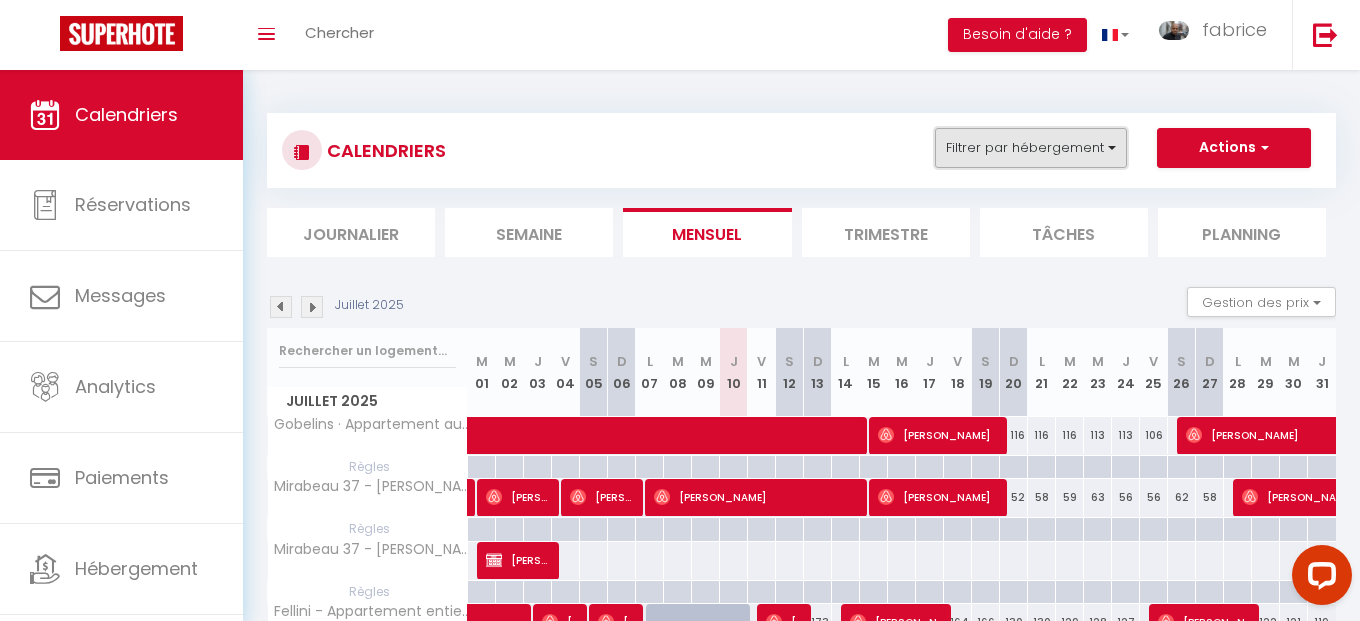 click on "Filtrer par hébergement" at bounding box center (1031, 148) 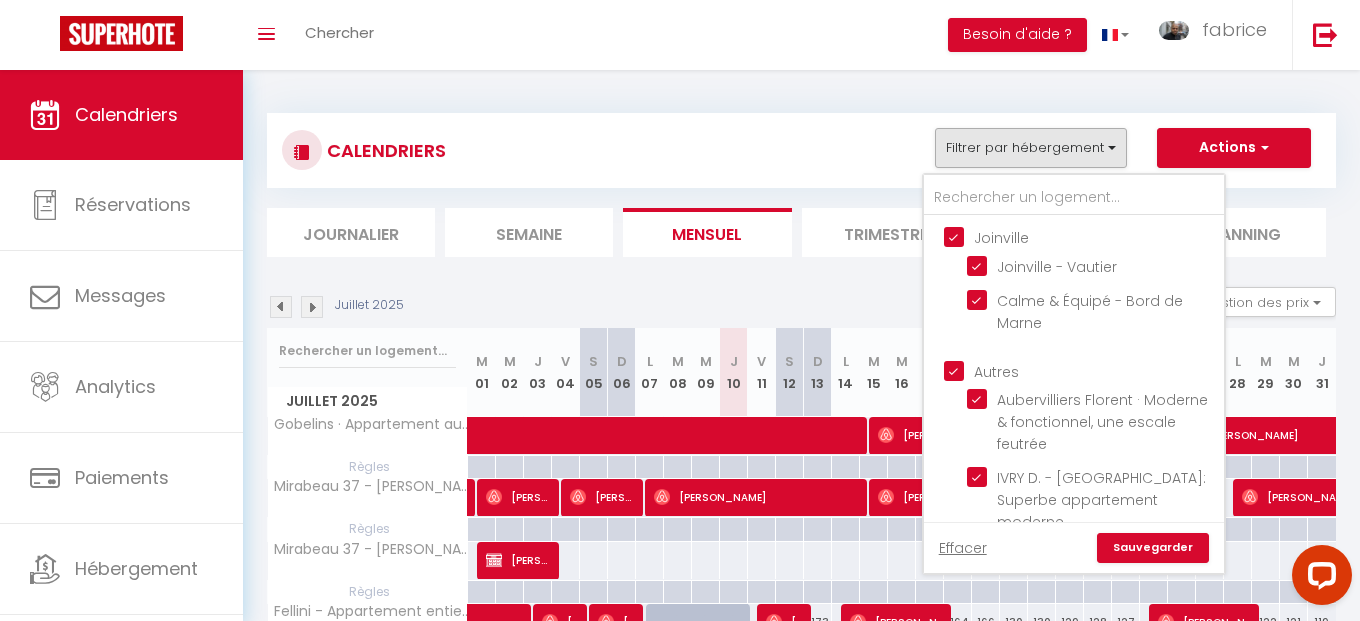 click on "Autres" at bounding box center (1094, 370) 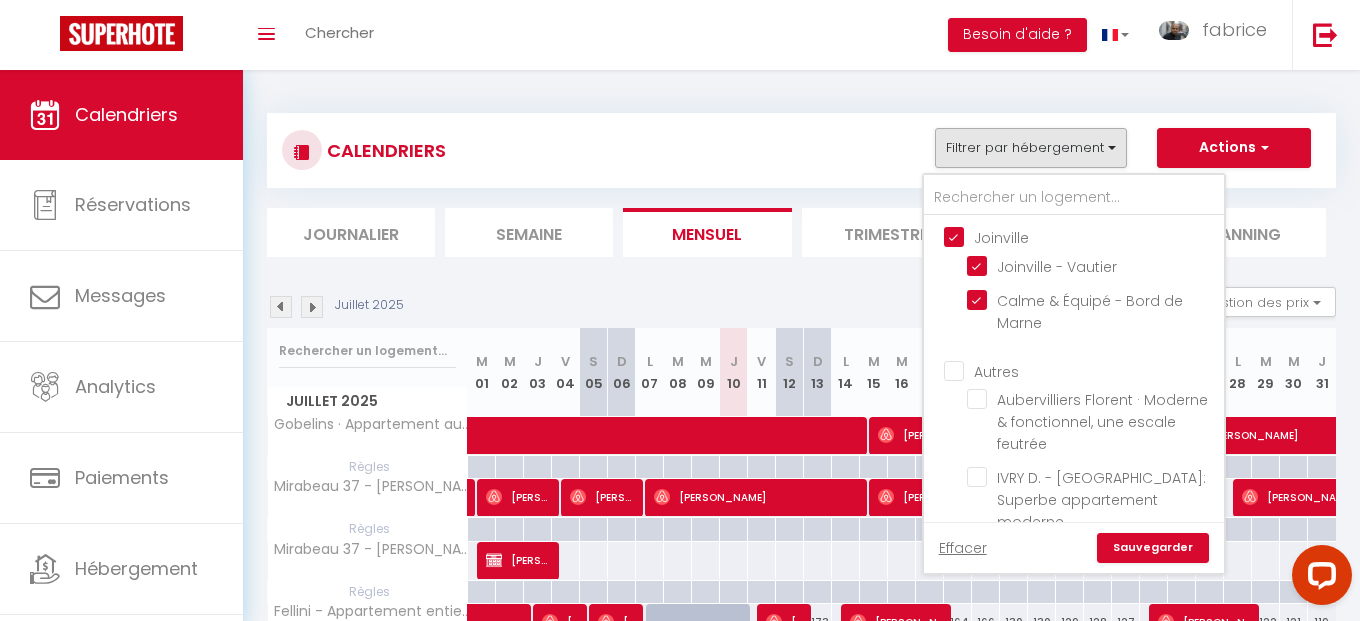 checkbox on "false" 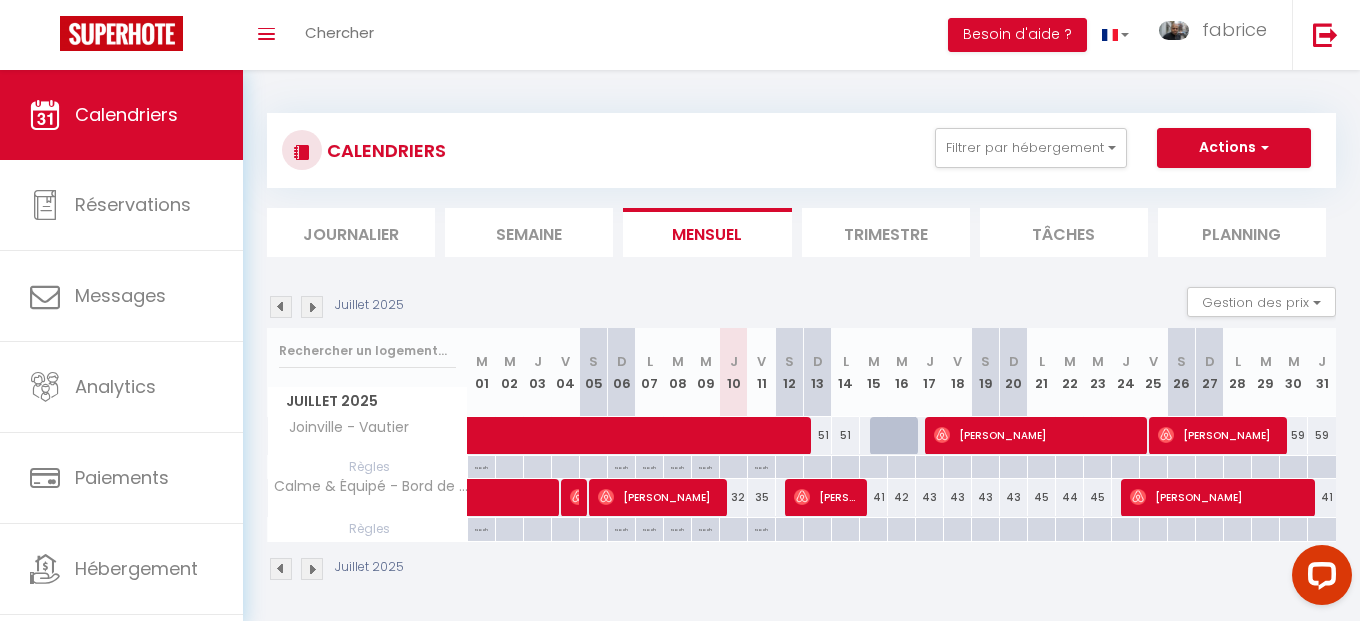 click on "Trimestre" at bounding box center (886, 232) 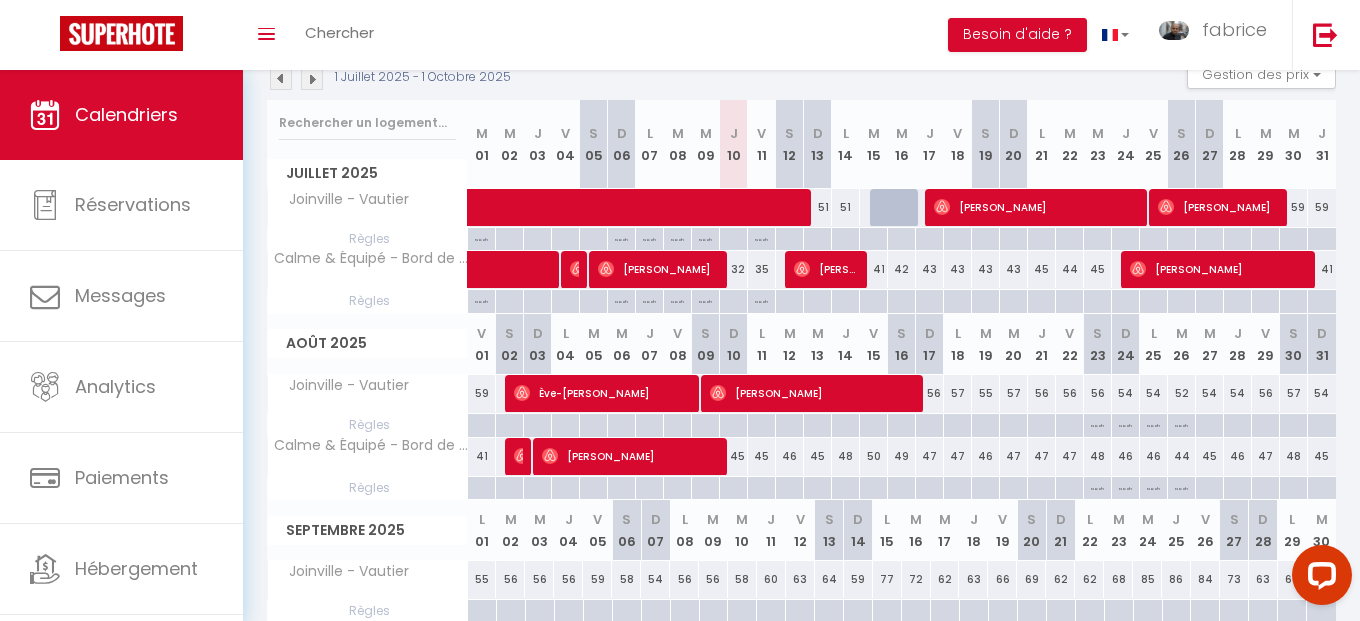 scroll, scrollTop: 0, scrollLeft: 0, axis: both 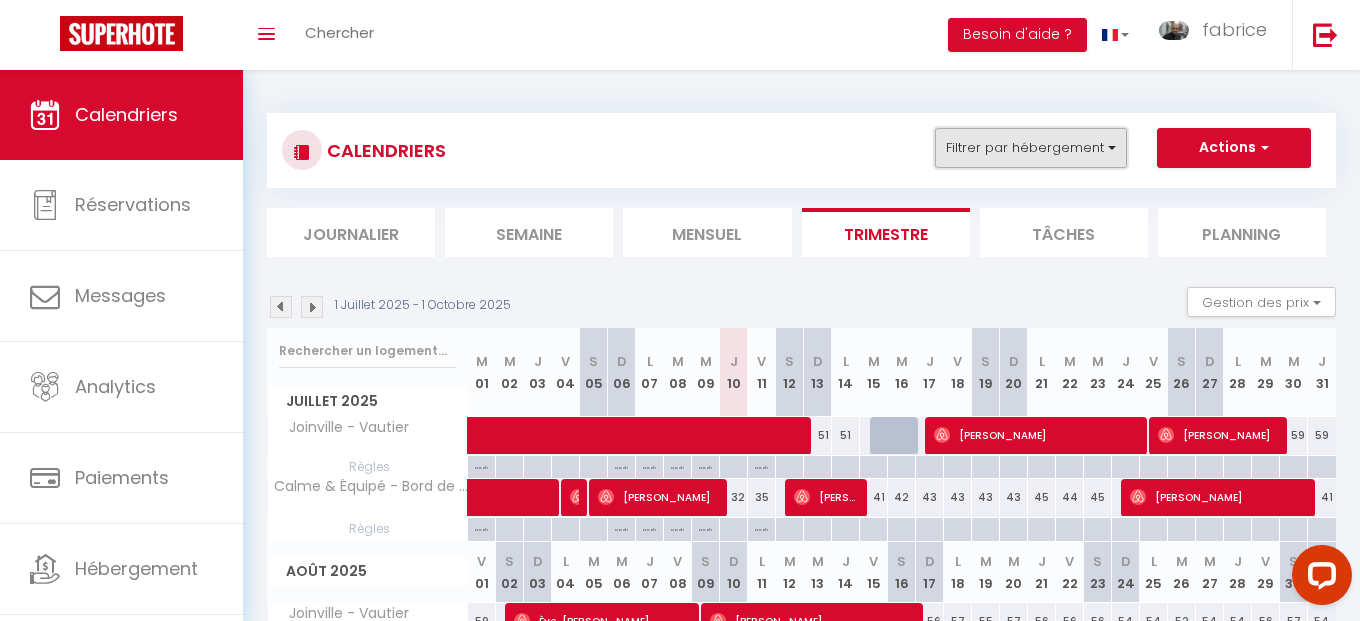 click on "Filtrer par hébergement" at bounding box center [1031, 148] 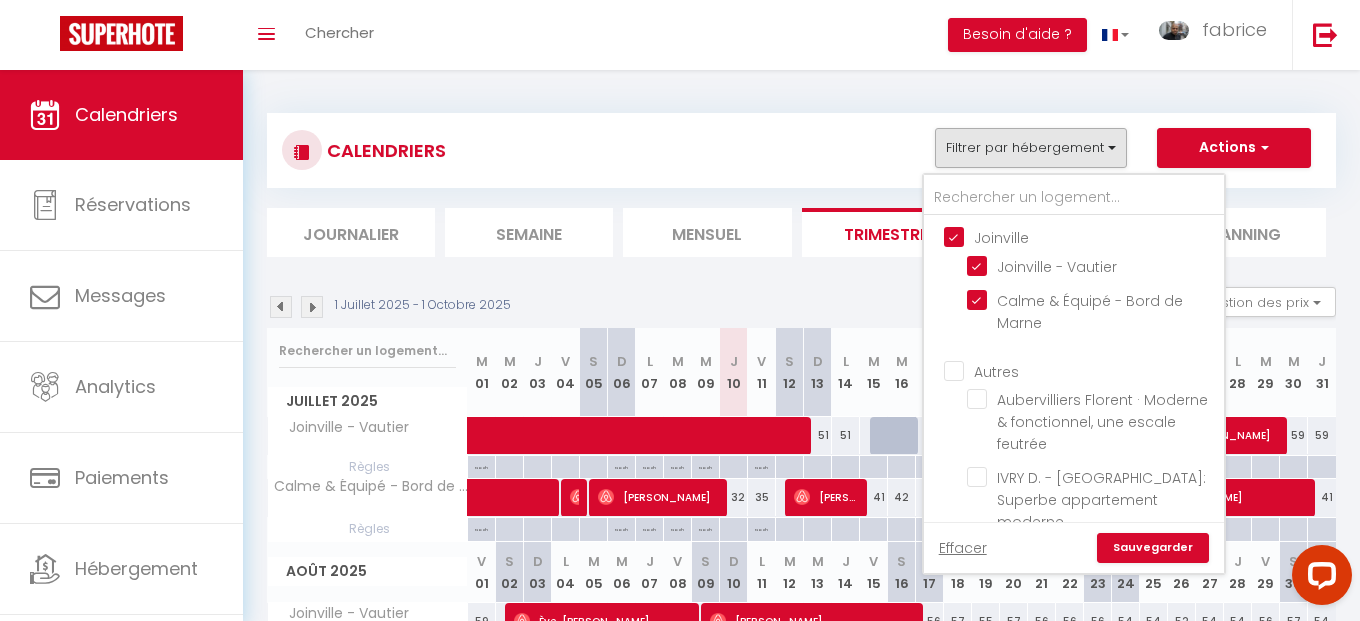 click on "Joinville" at bounding box center [1094, 236] 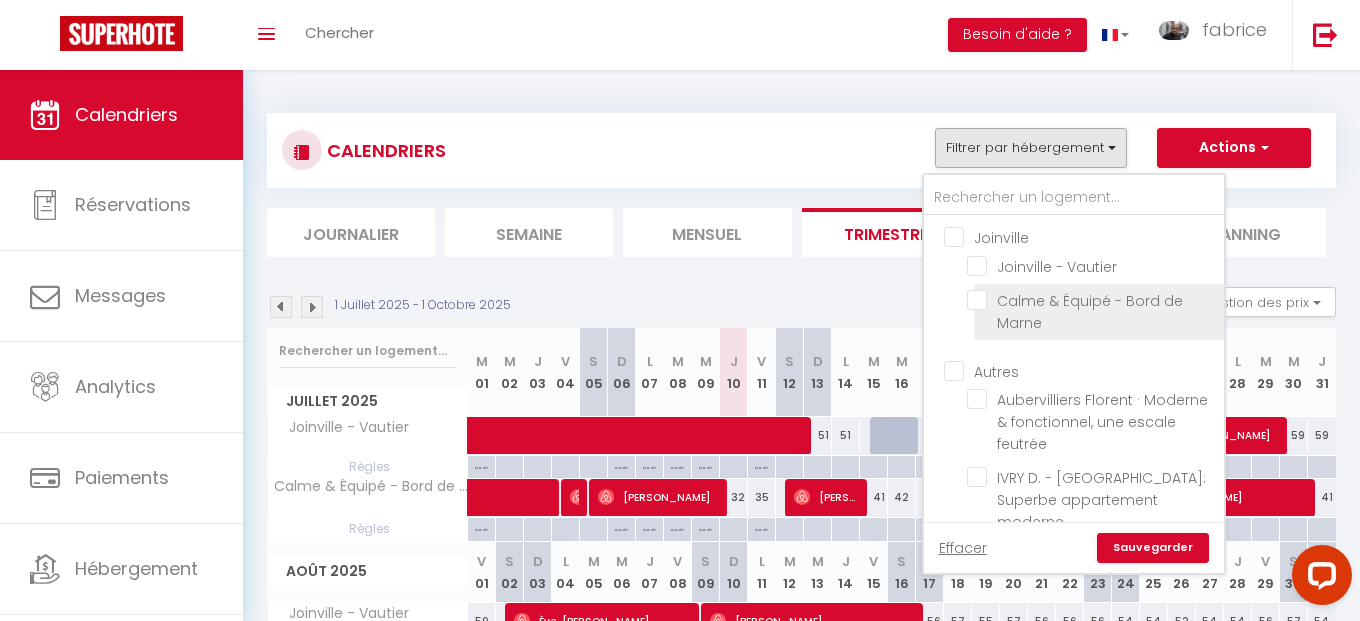 checkbox on "false" 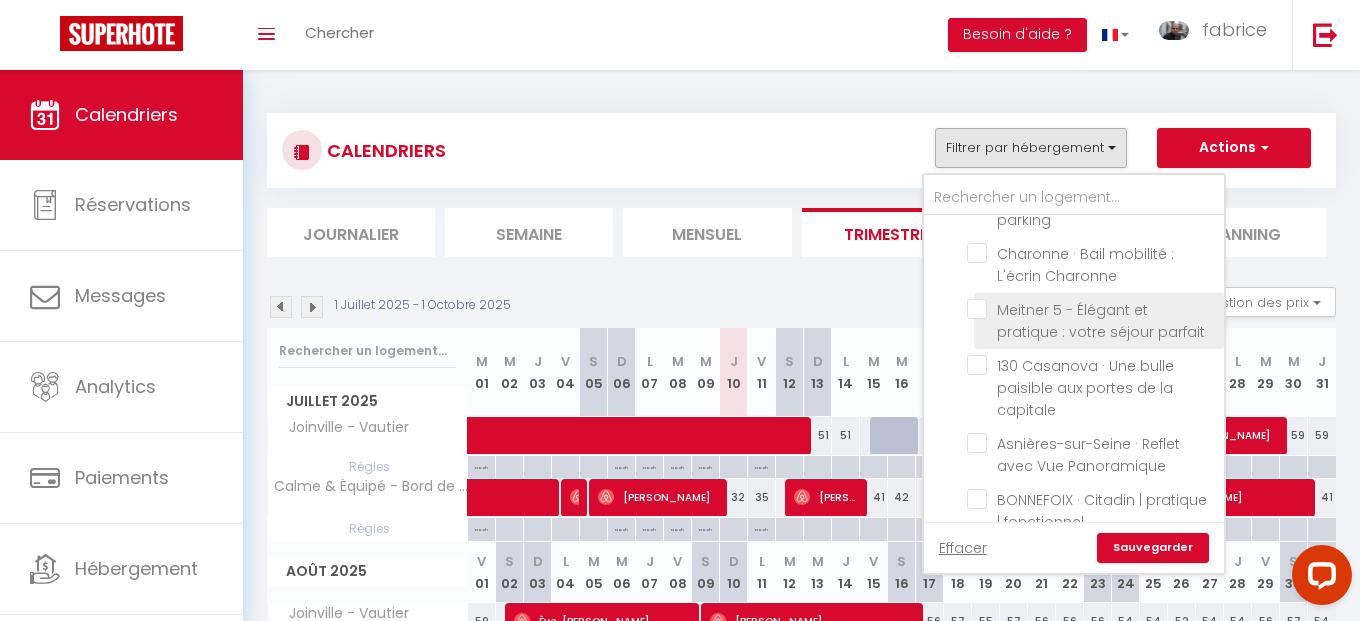 scroll, scrollTop: 1080, scrollLeft: 0, axis: vertical 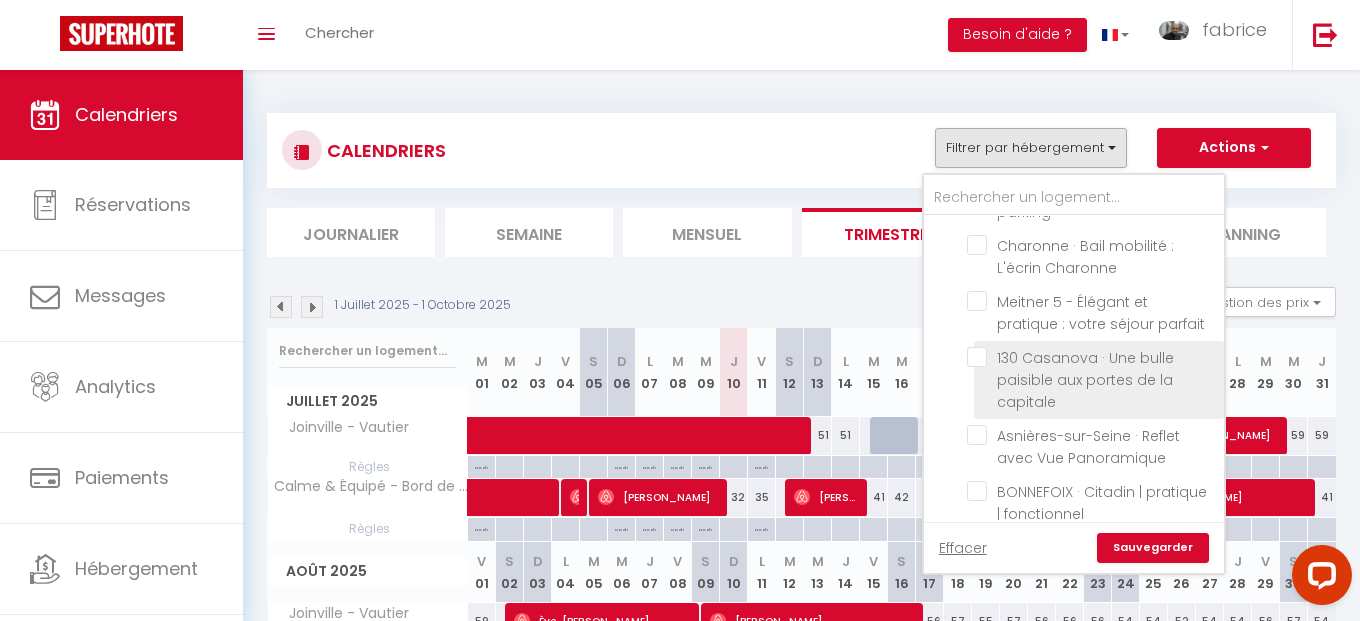 click on "130 Casanova · Une bulle paisible aux portes de la capitale" at bounding box center [1092, 357] 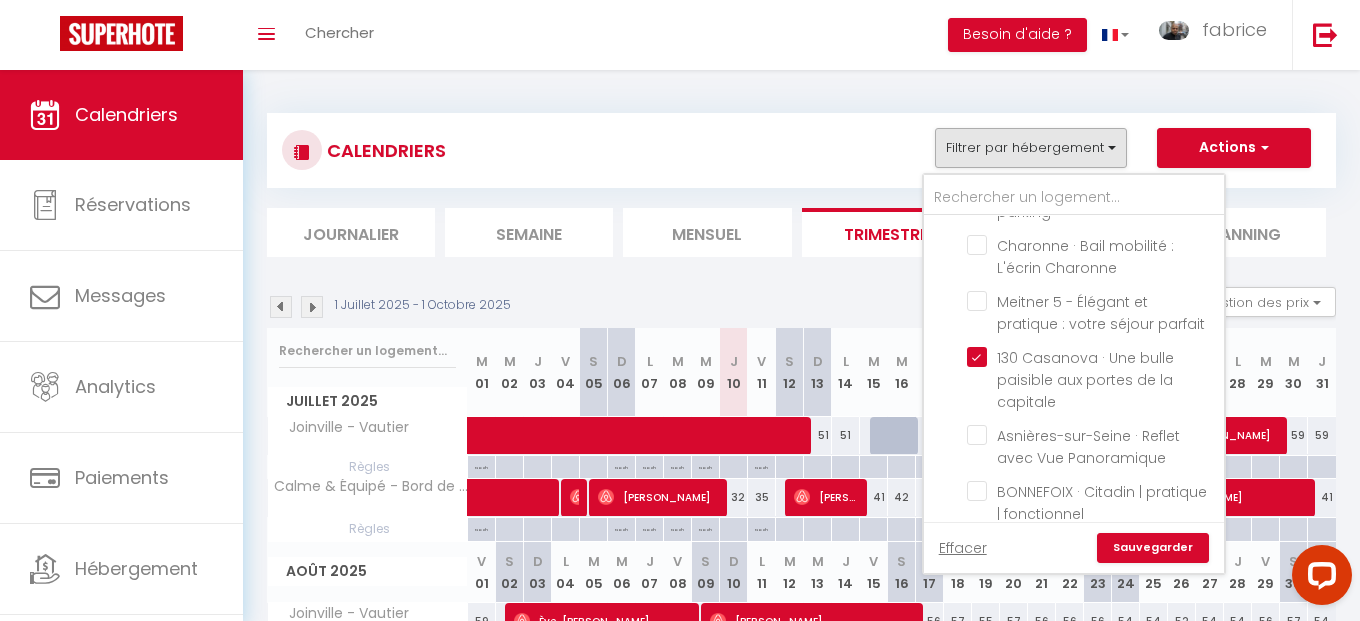 click on "Sauvegarder" at bounding box center (1153, 548) 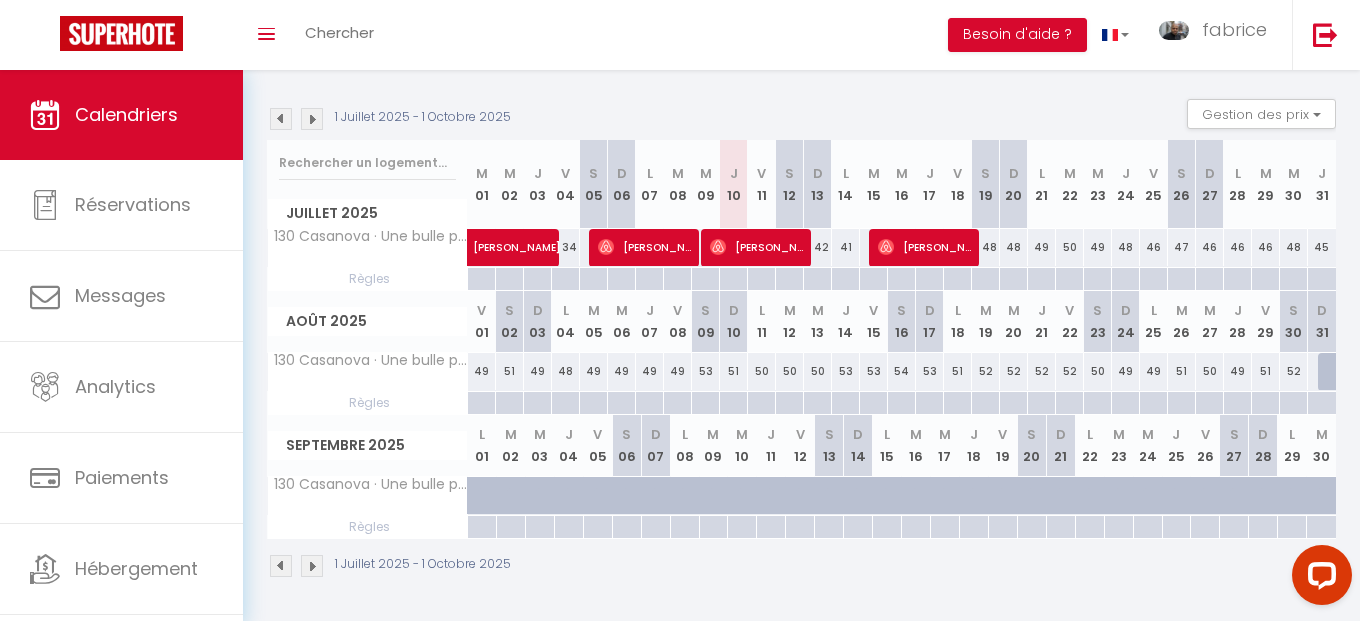 scroll, scrollTop: 0, scrollLeft: 0, axis: both 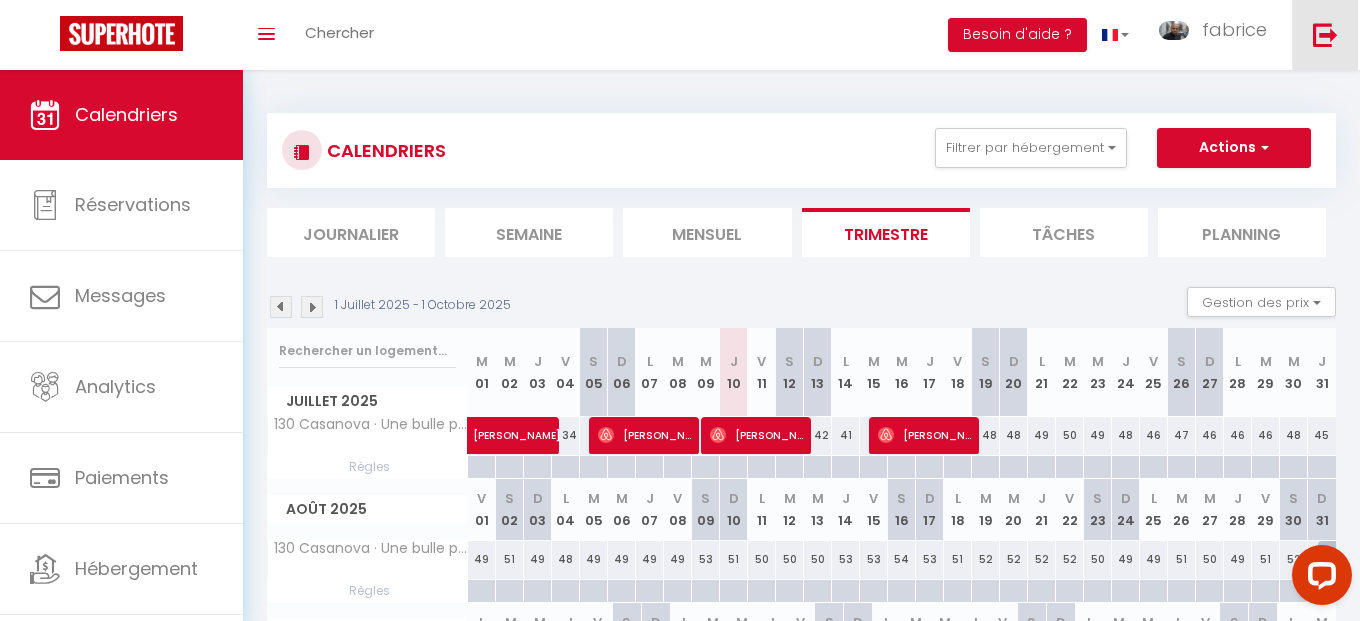click at bounding box center (1325, 34) 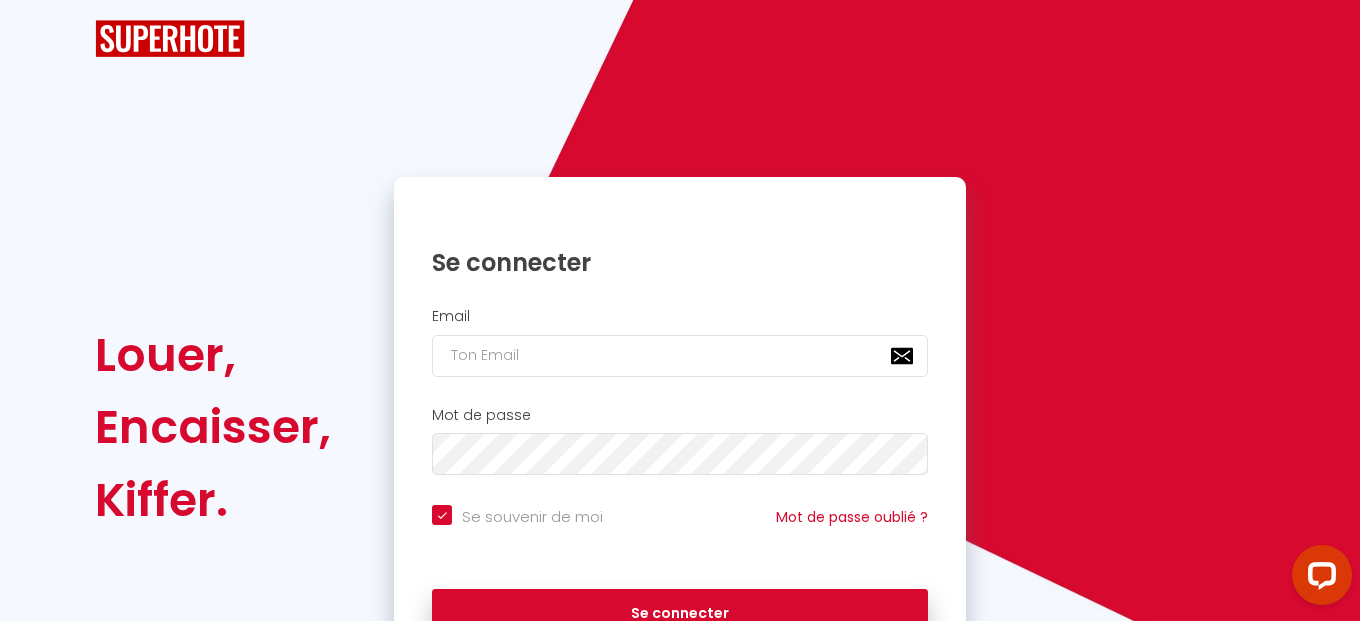 checkbox on "true" 